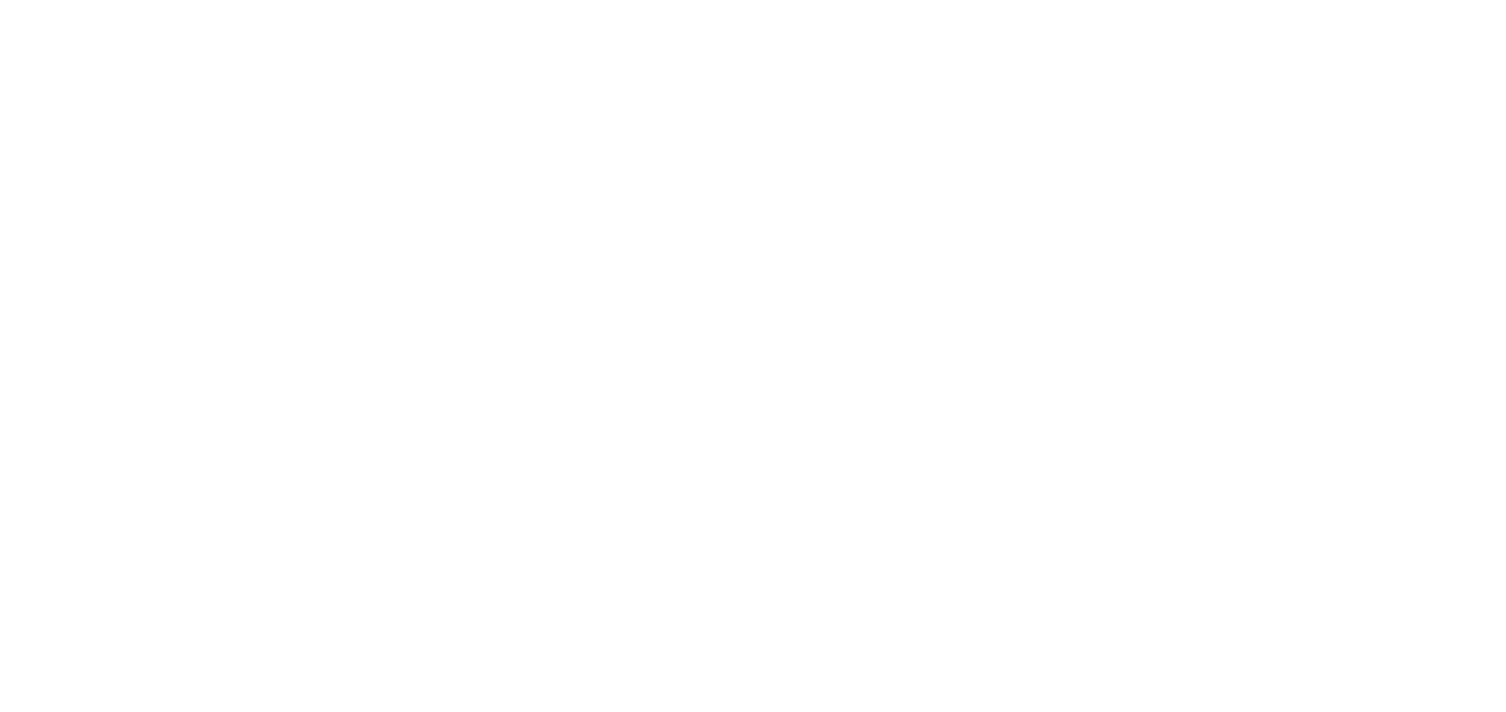 scroll, scrollTop: 0, scrollLeft: 0, axis: both 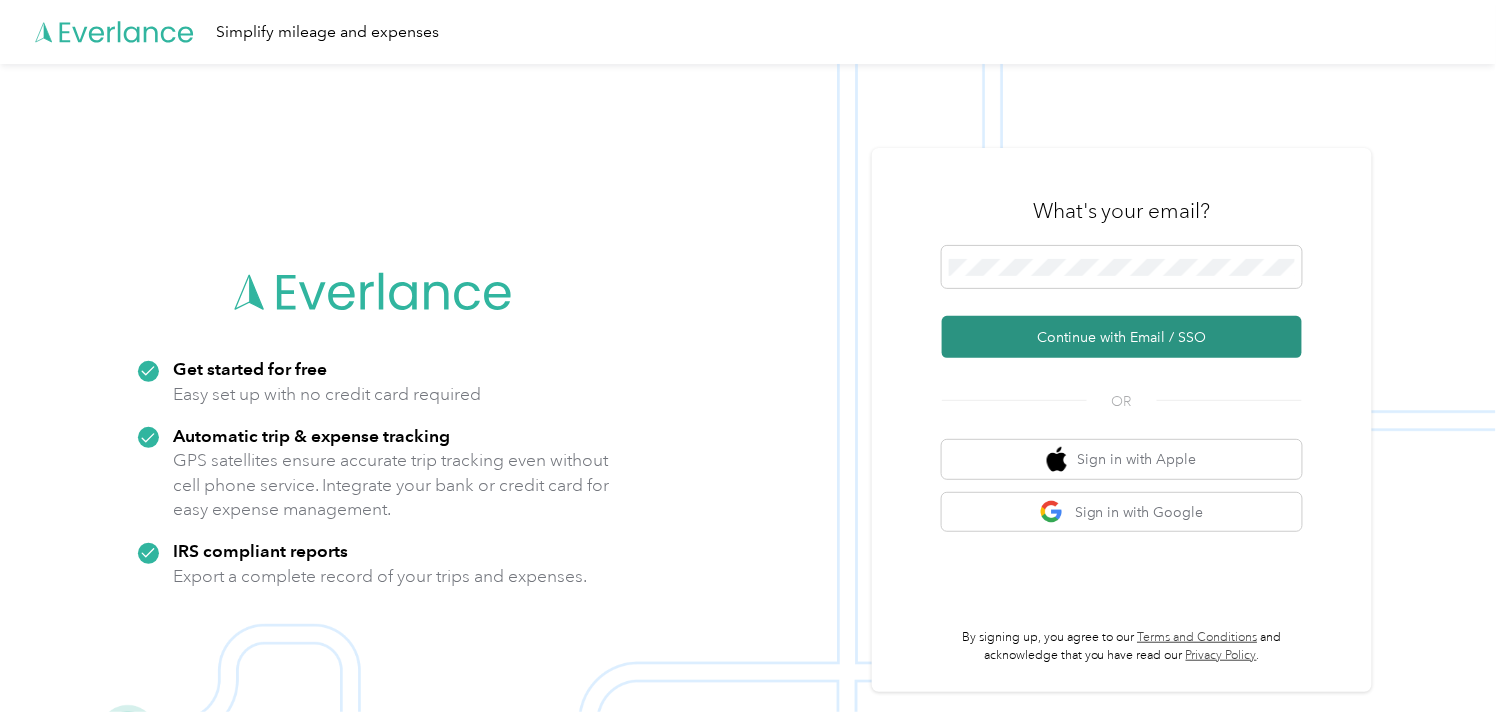 click on "Continue with Email / SSO" at bounding box center (1122, 337) 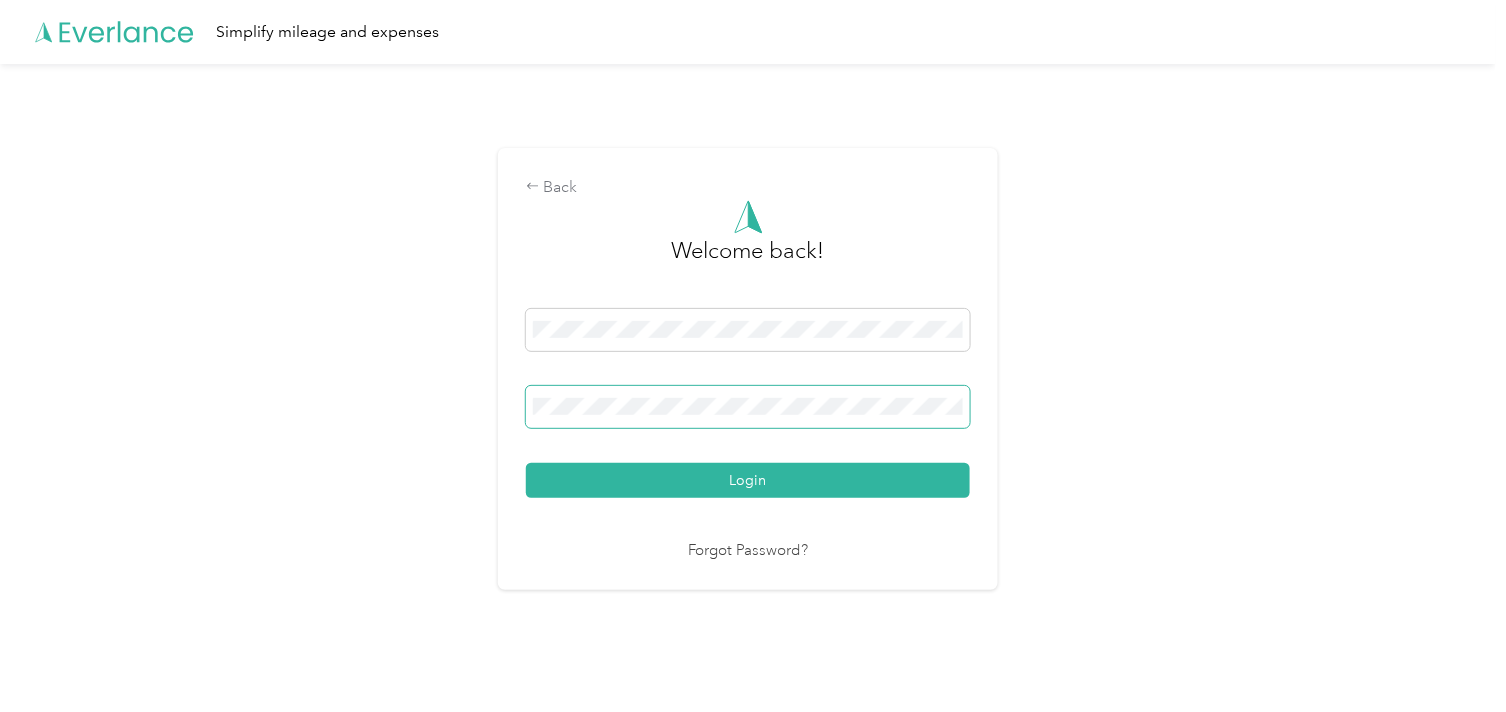 click at bounding box center (748, 407) 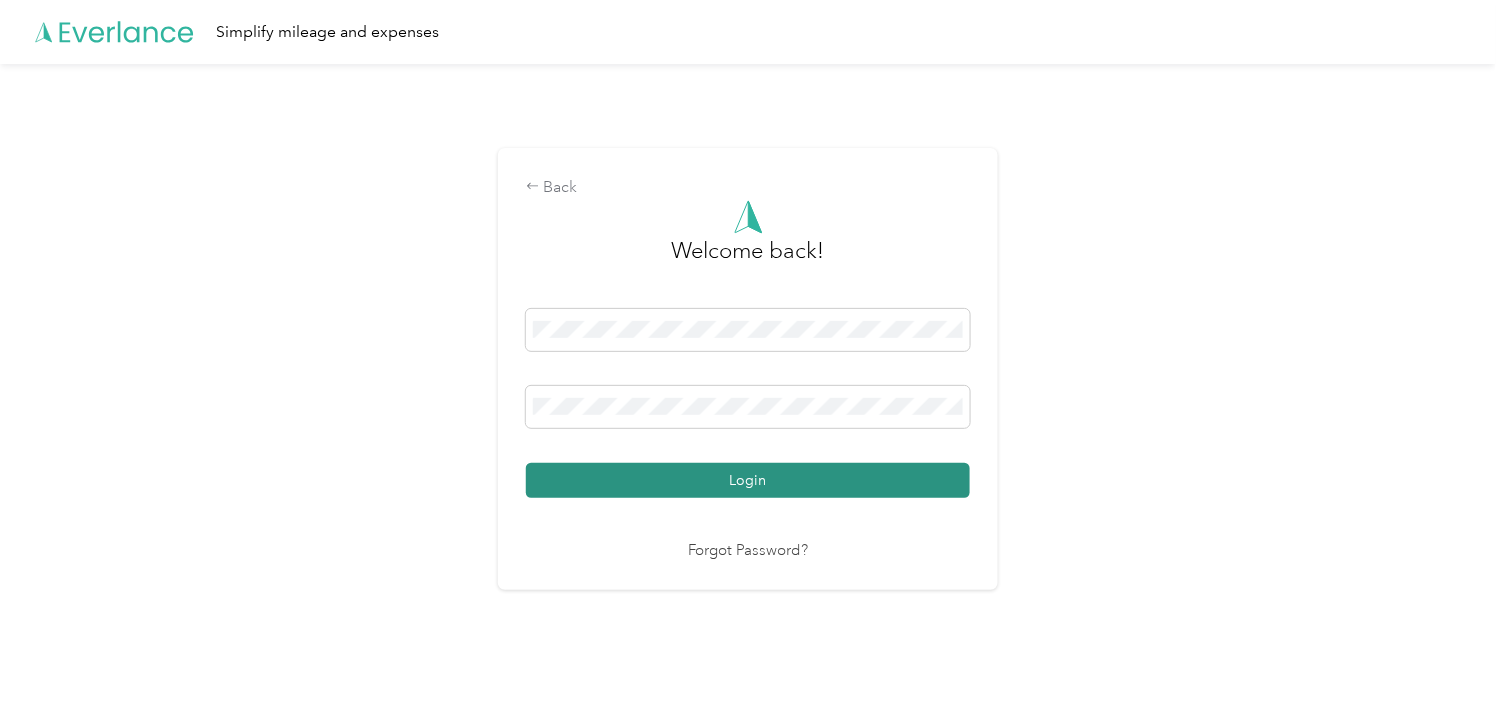 click on "Login" at bounding box center [748, 480] 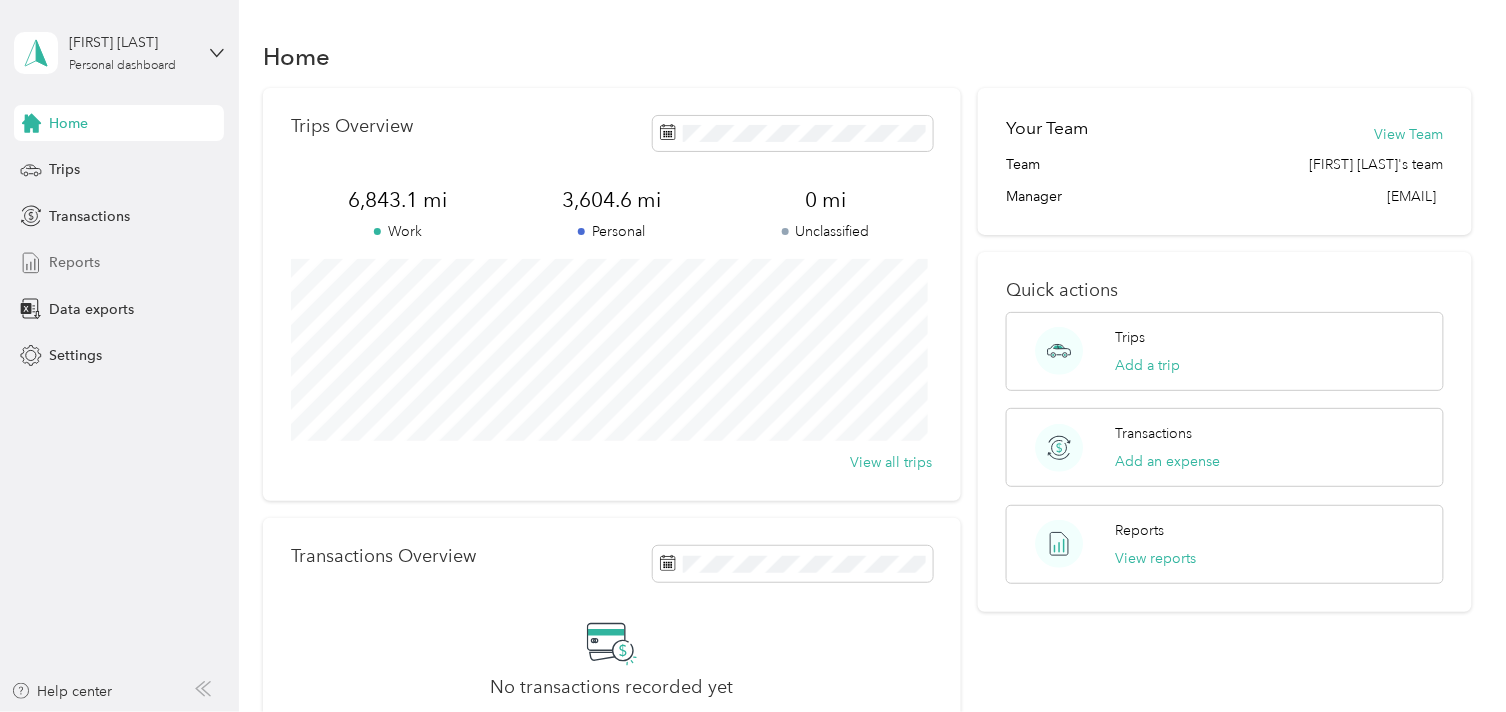 click on "Reports" at bounding box center (74, 262) 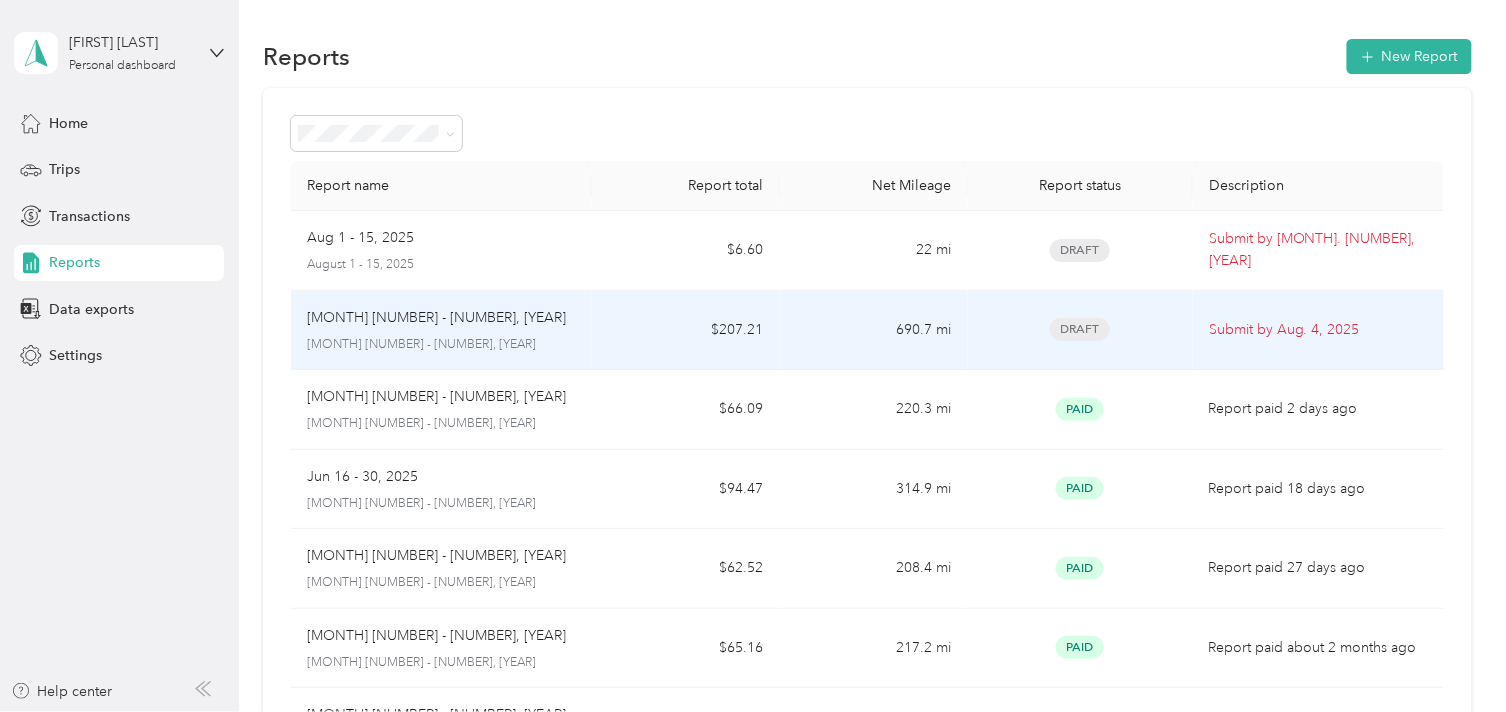 click on "[MONTH] [NUMBER] - [NUMBER], [YEAR]" at bounding box center (436, 318) 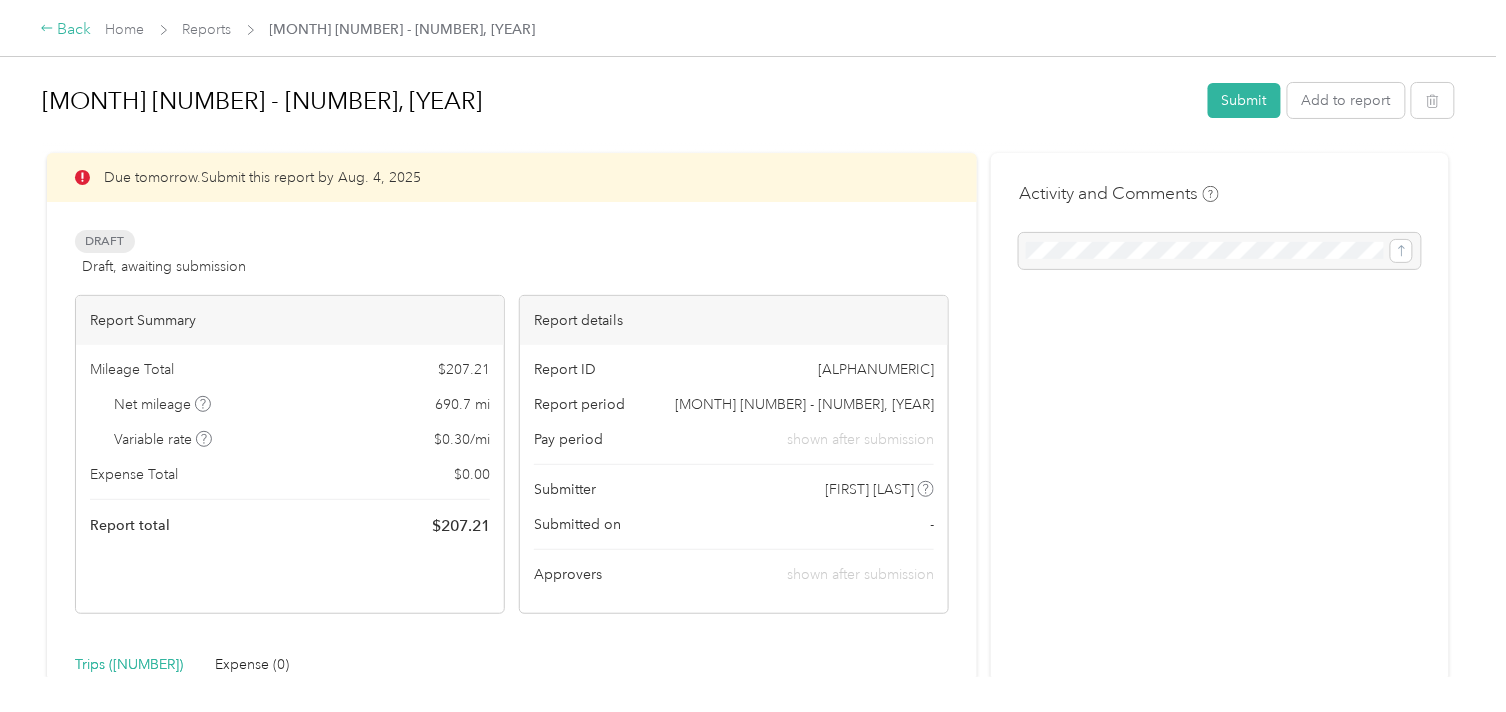click on "Back" at bounding box center [66, 30] 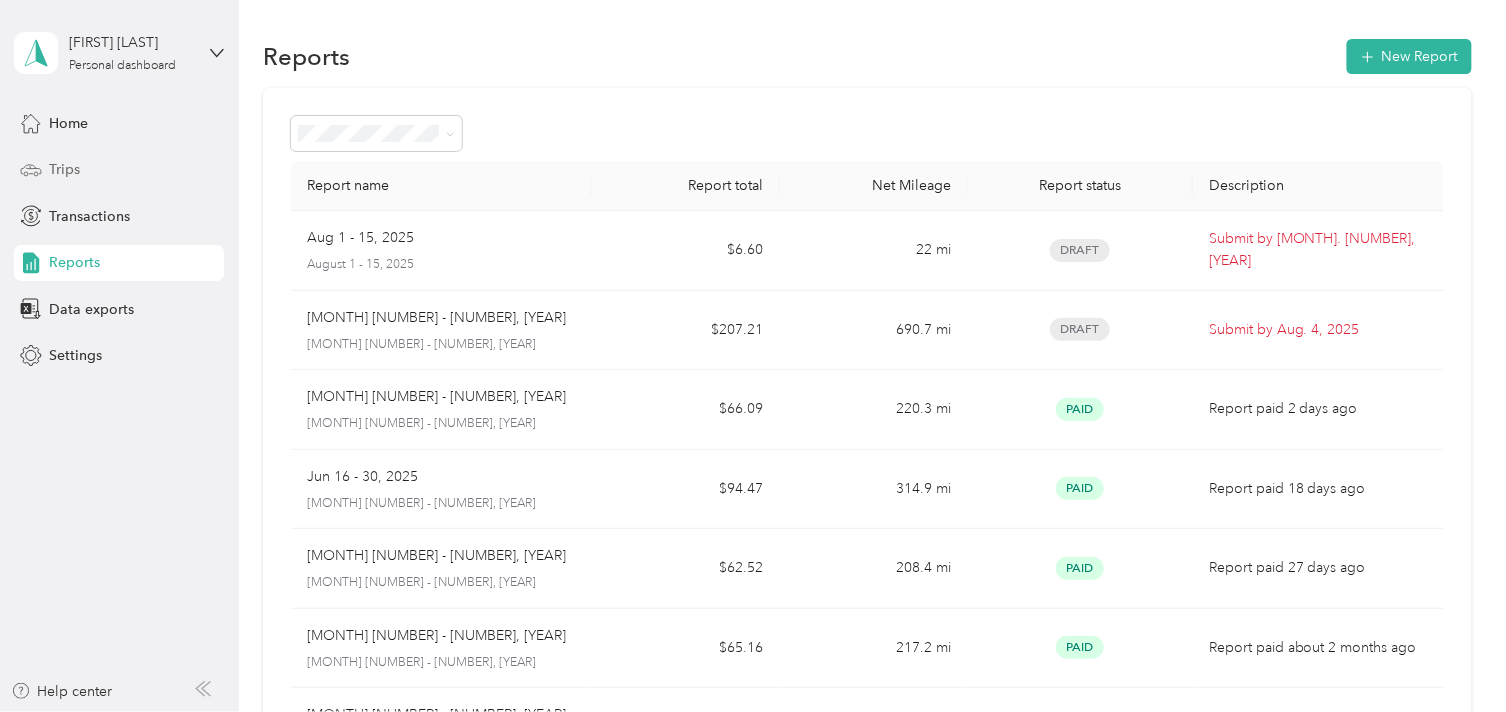 click on "Trips" at bounding box center (64, 169) 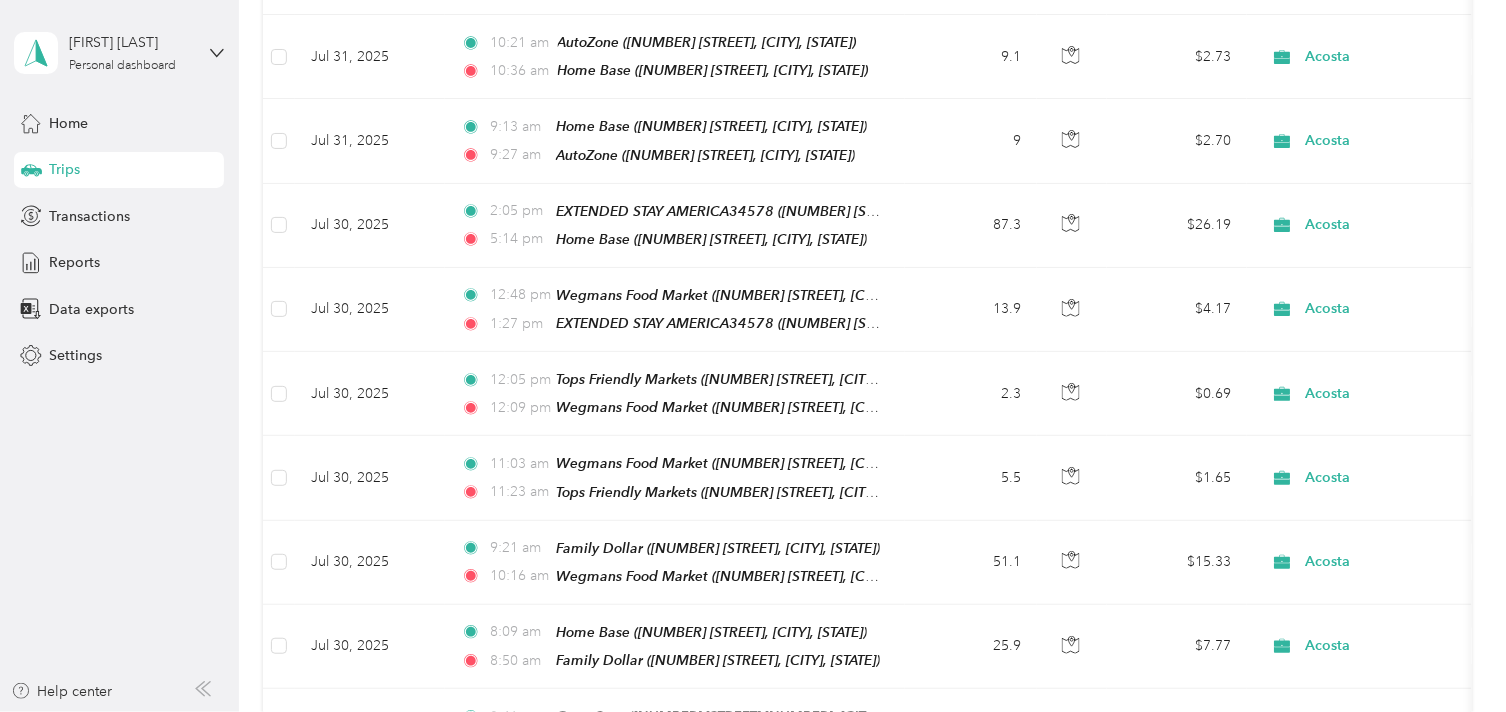 scroll, scrollTop: 1888, scrollLeft: 0, axis: vertical 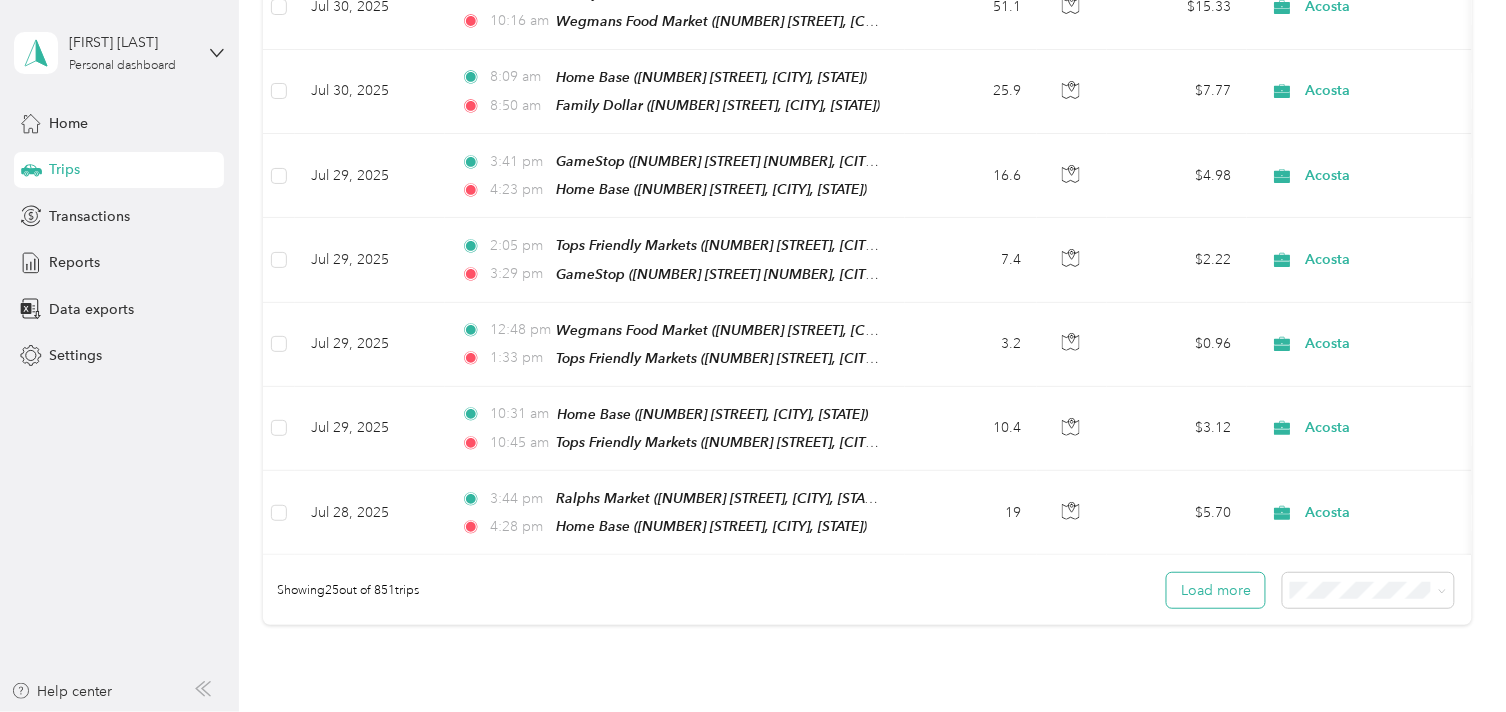 click on "Load more" at bounding box center [1216, 590] 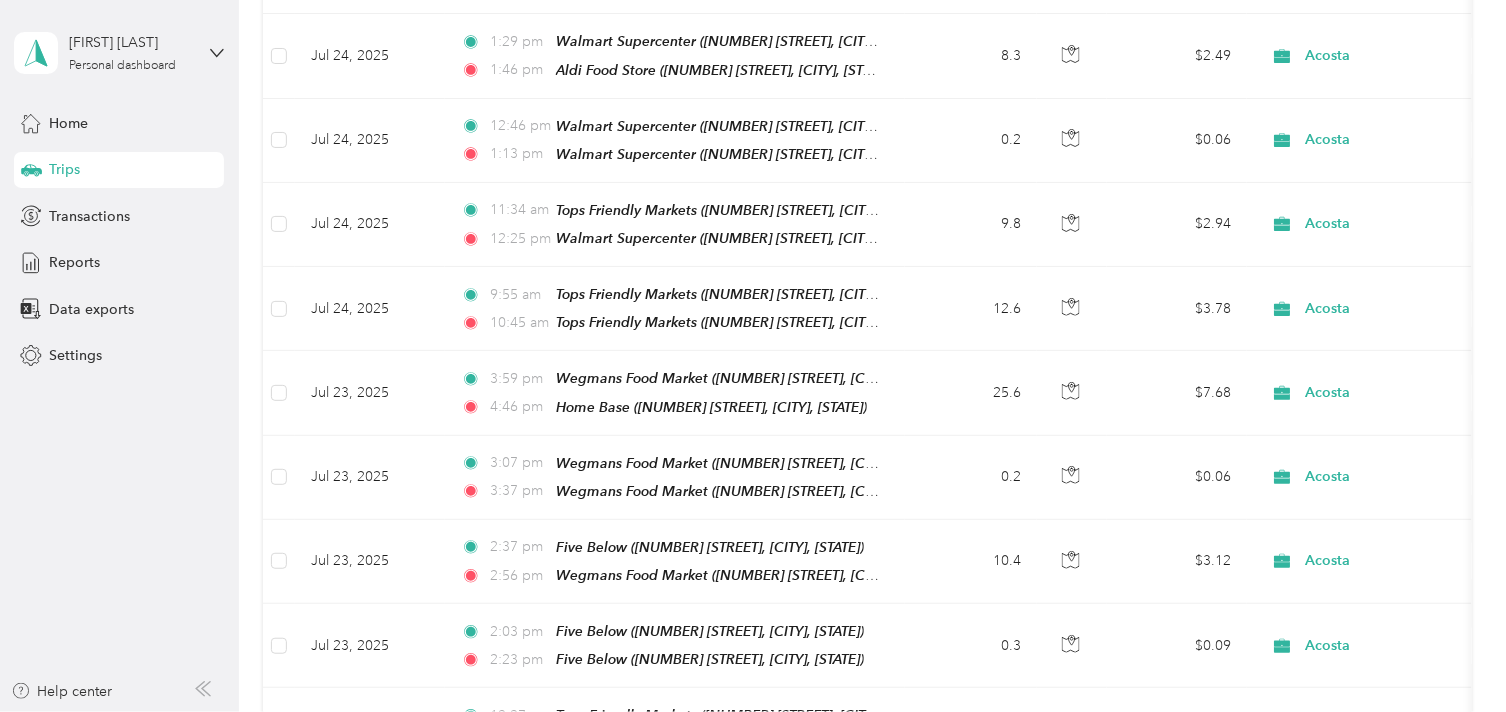 scroll, scrollTop: 4102, scrollLeft: 0, axis: vertical 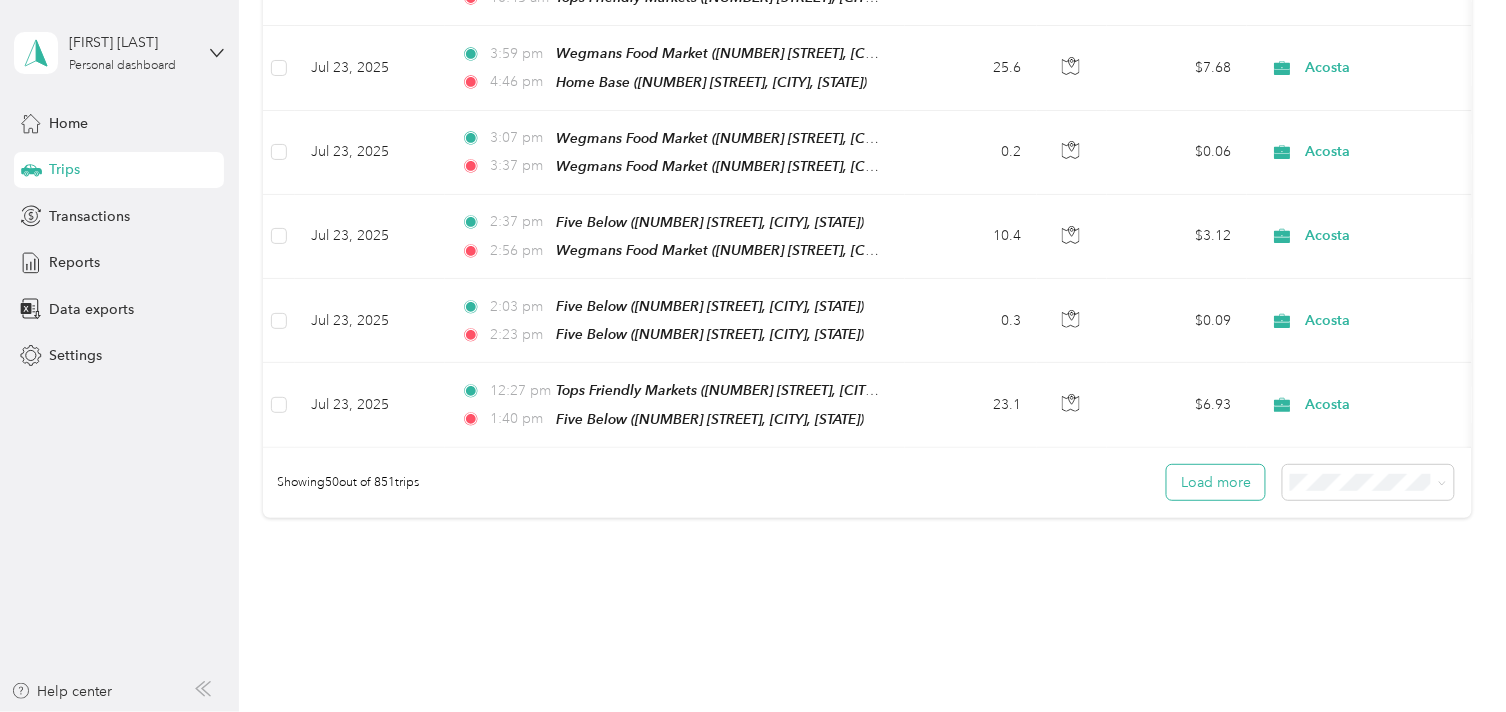 click on "Load more" at bounding box center (1216, 482) 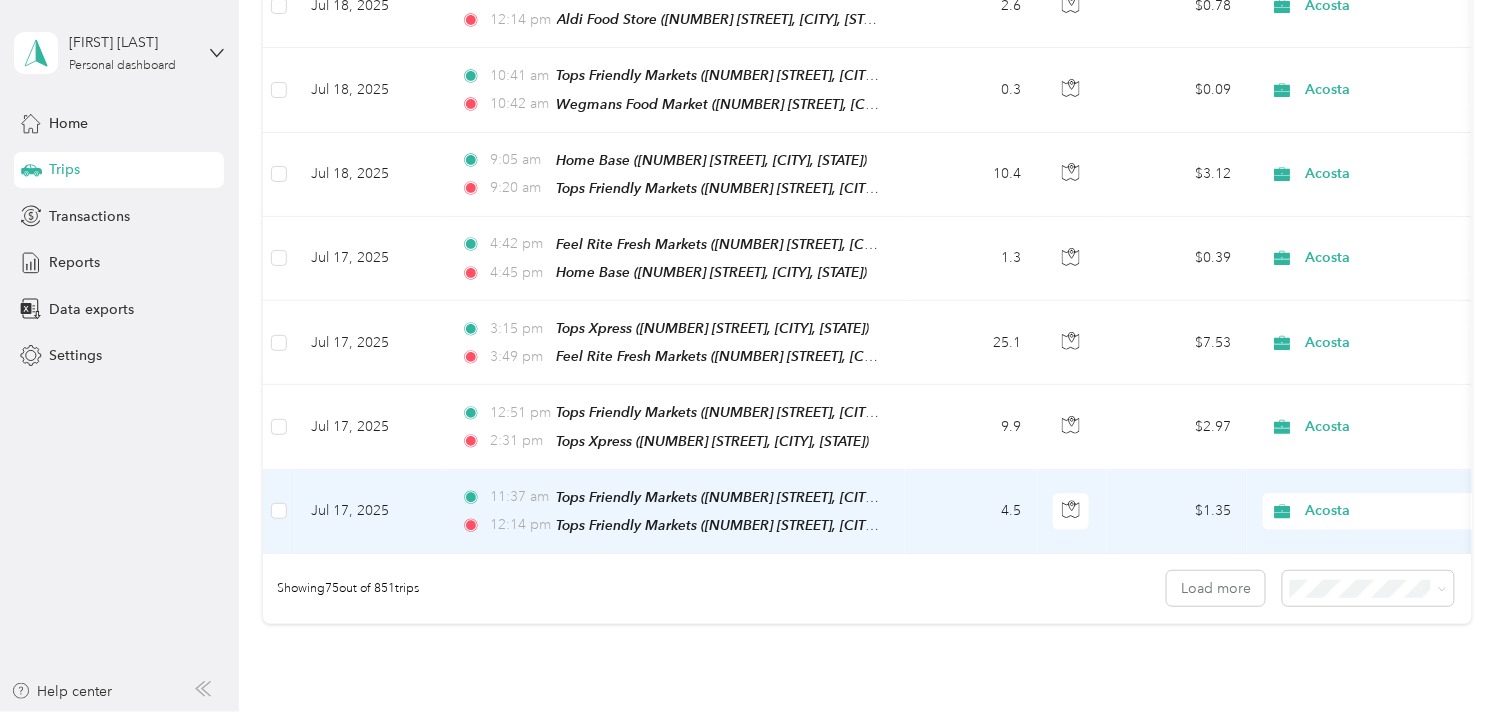 scroll, scrollTop: 6102, scrollLeft: 0, axis: vertical 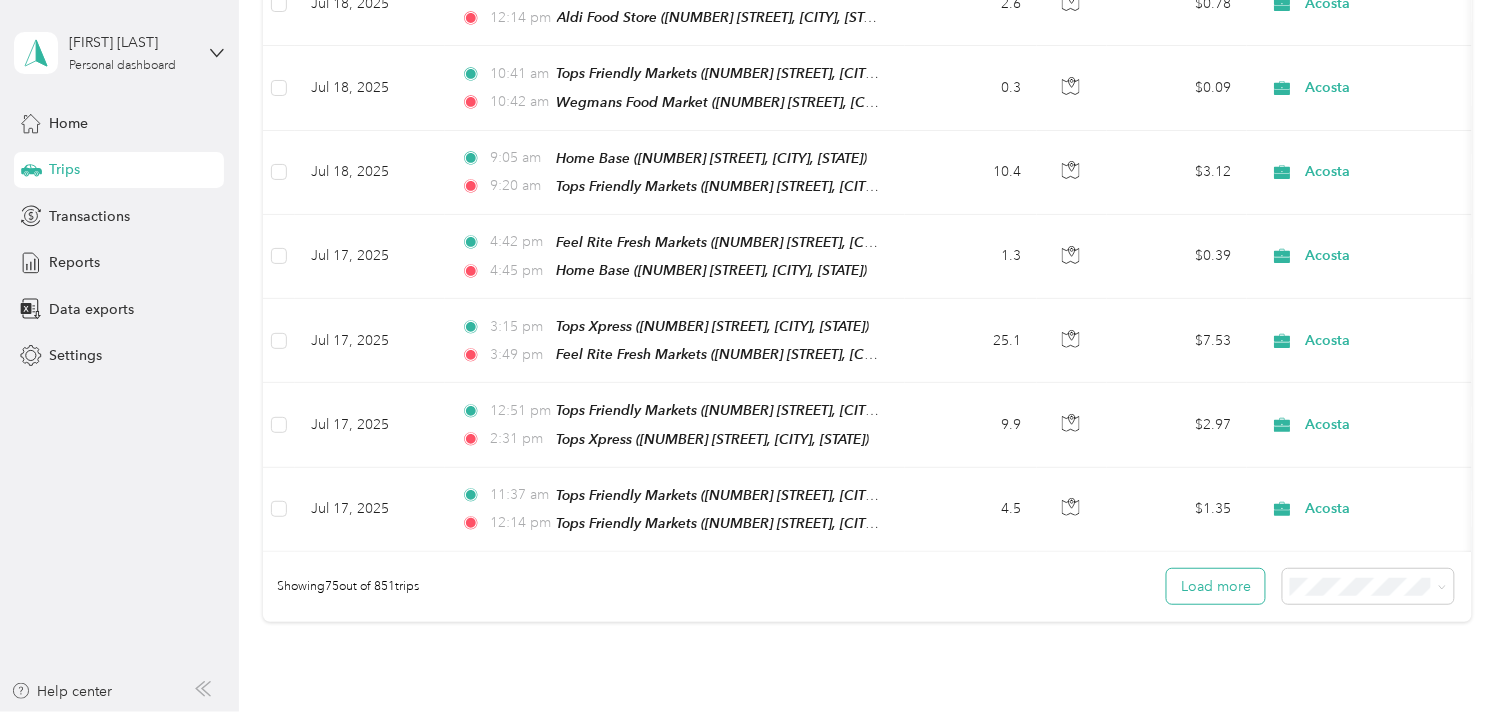 click on "Load more" at bounding box center [1216, 586] 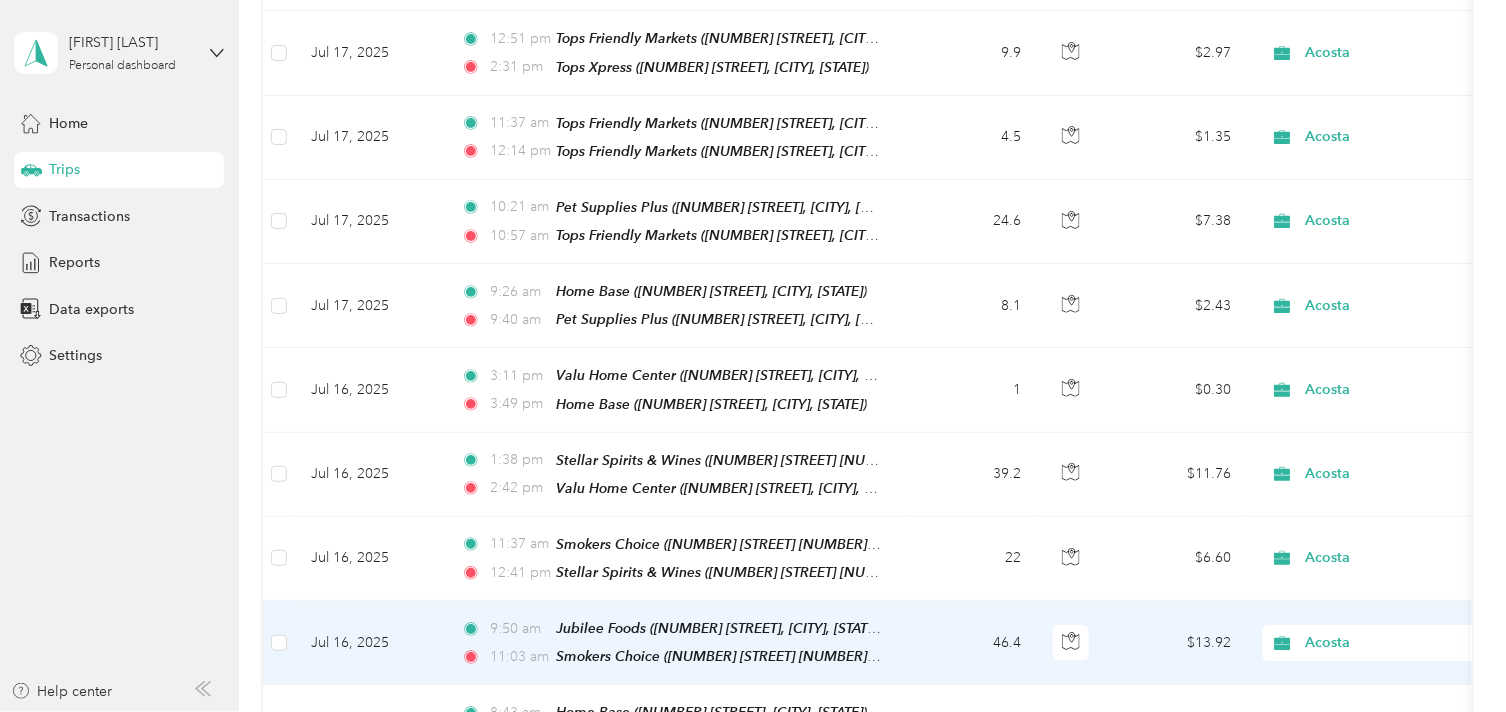 scroll, scrollTop: 6435, scrollLeft: 0, axis: vertical 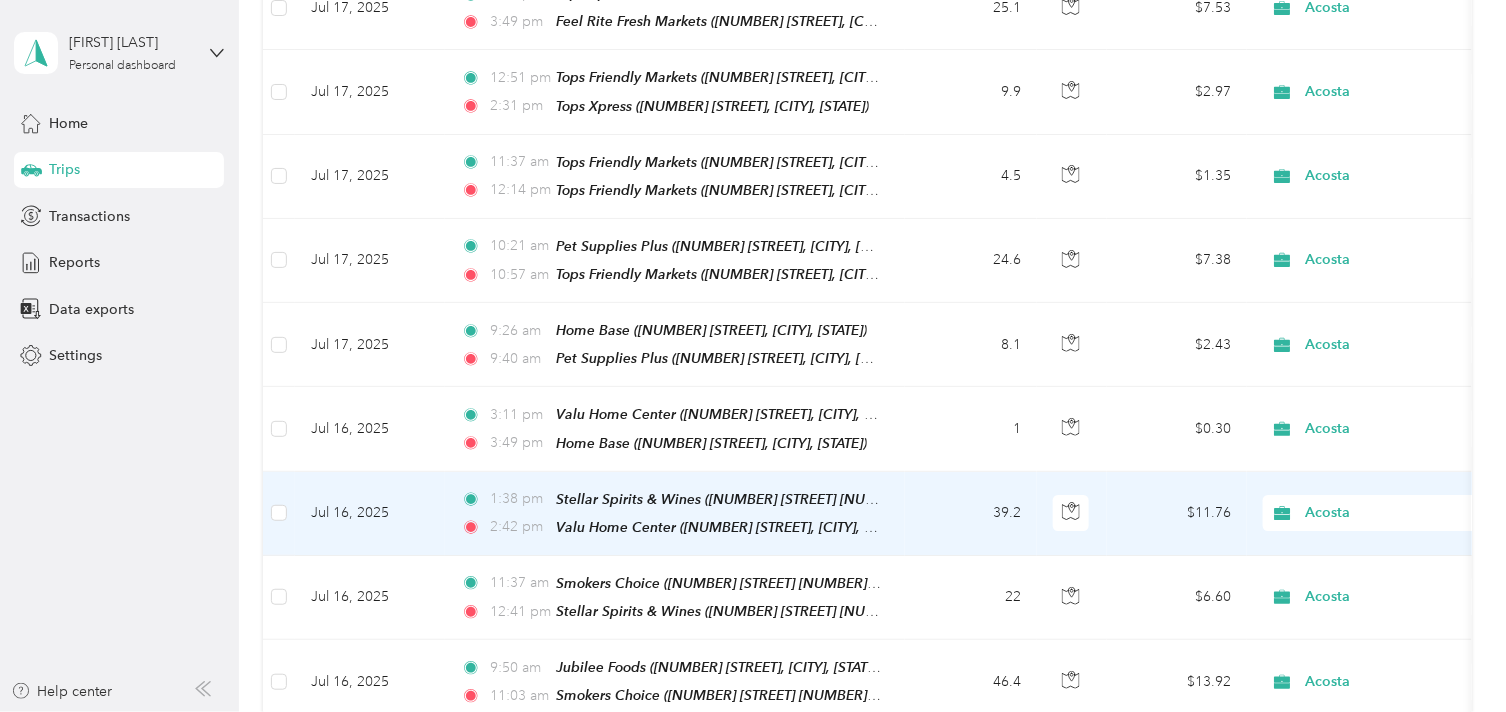 click on "Acosta" at bounding box center (1397, 513) 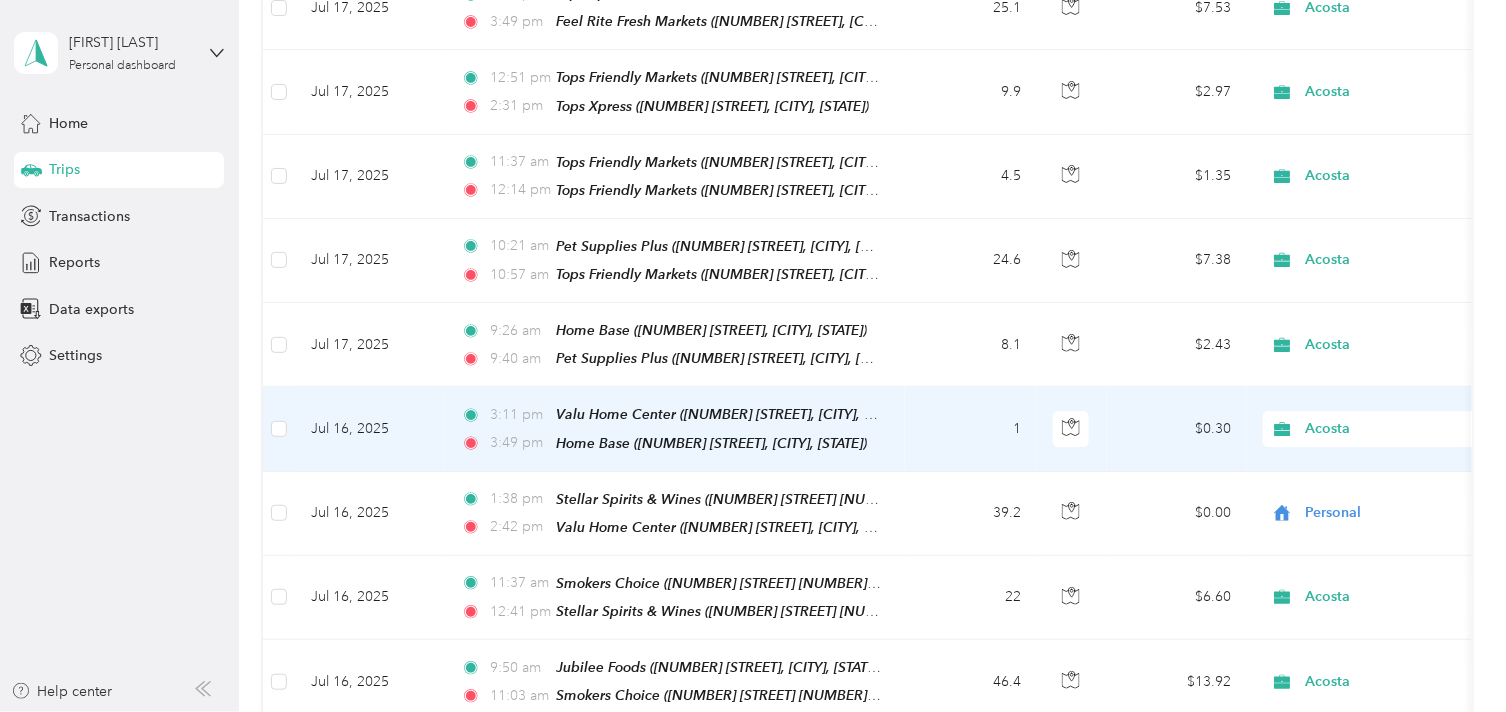 click on "Acosta" at bounding box center (1397, 429) 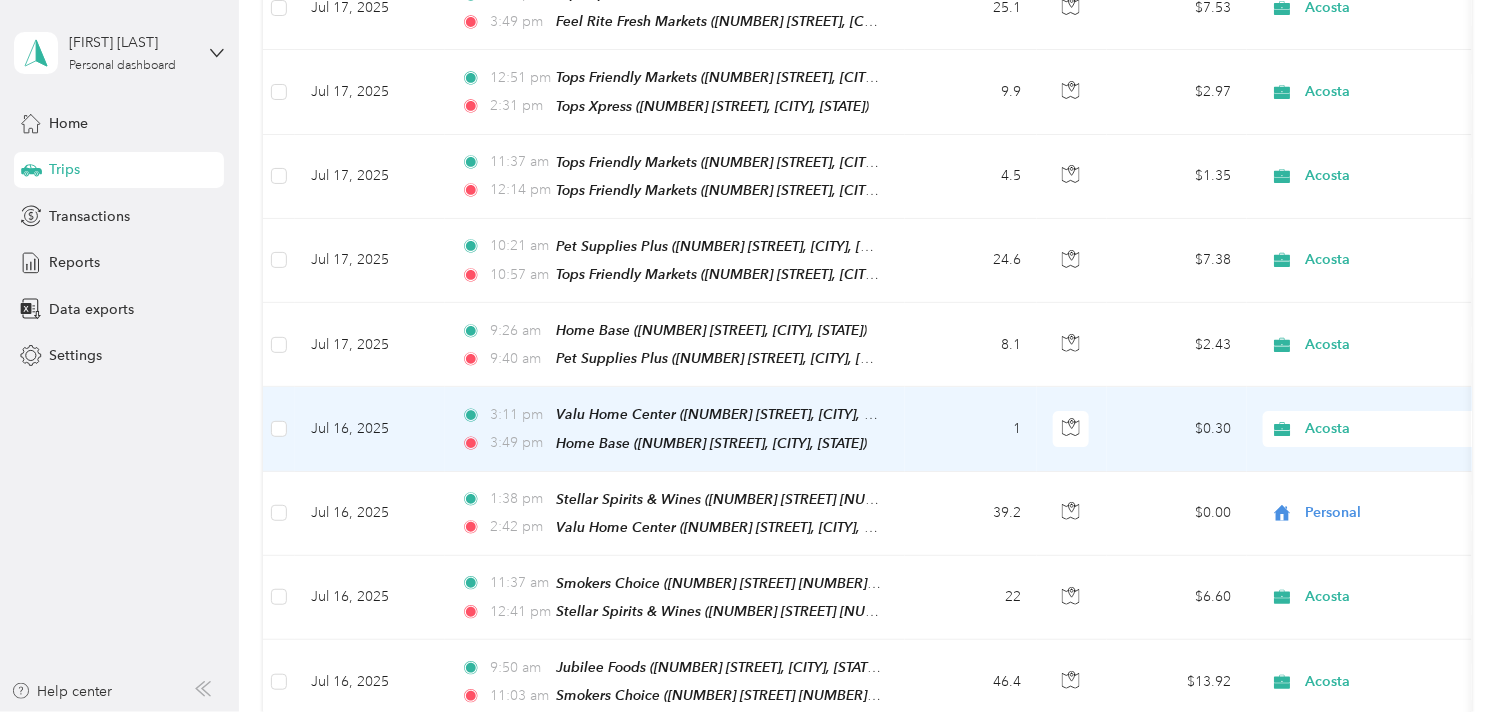 click on "Personal" at bounding box center [1400, 351] 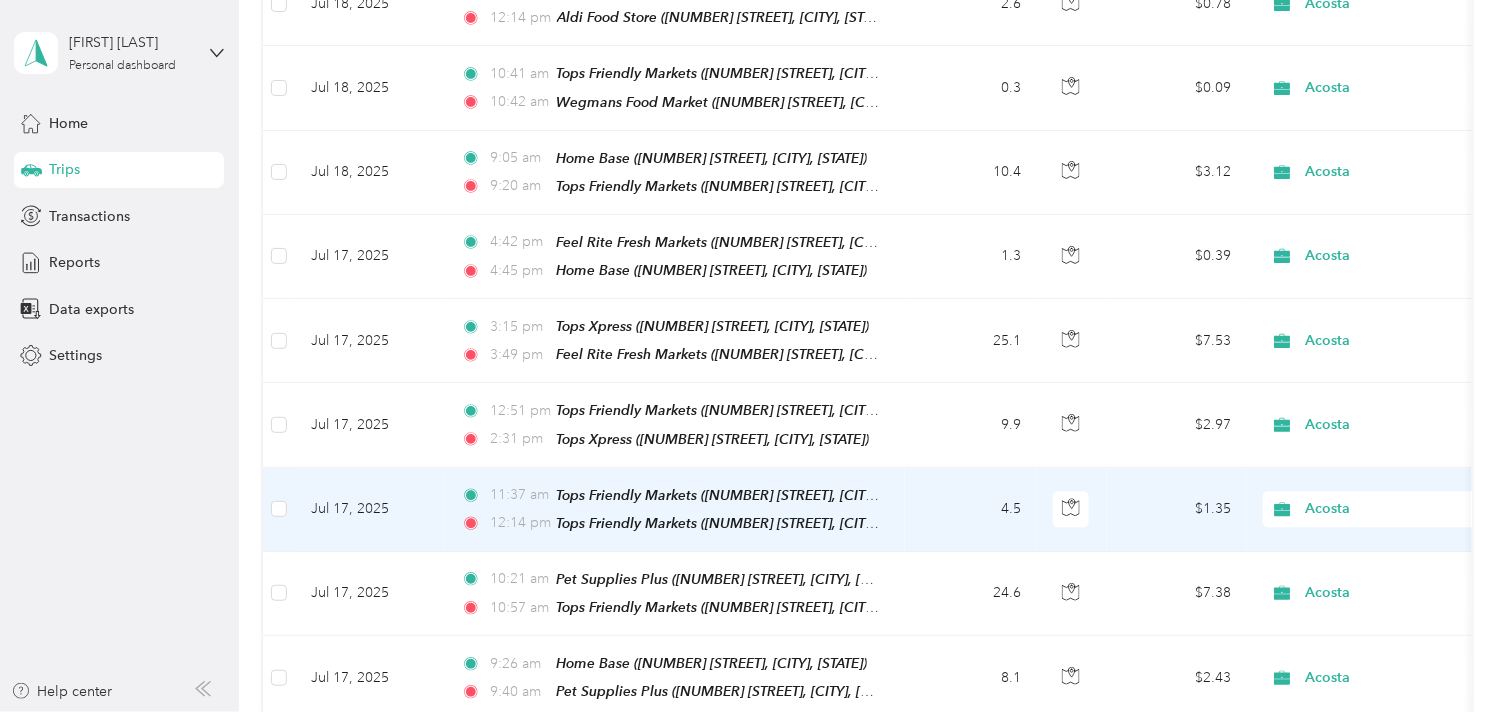 scroll, scrollTop: 5991, scrollLeft: 0, axis: vertical 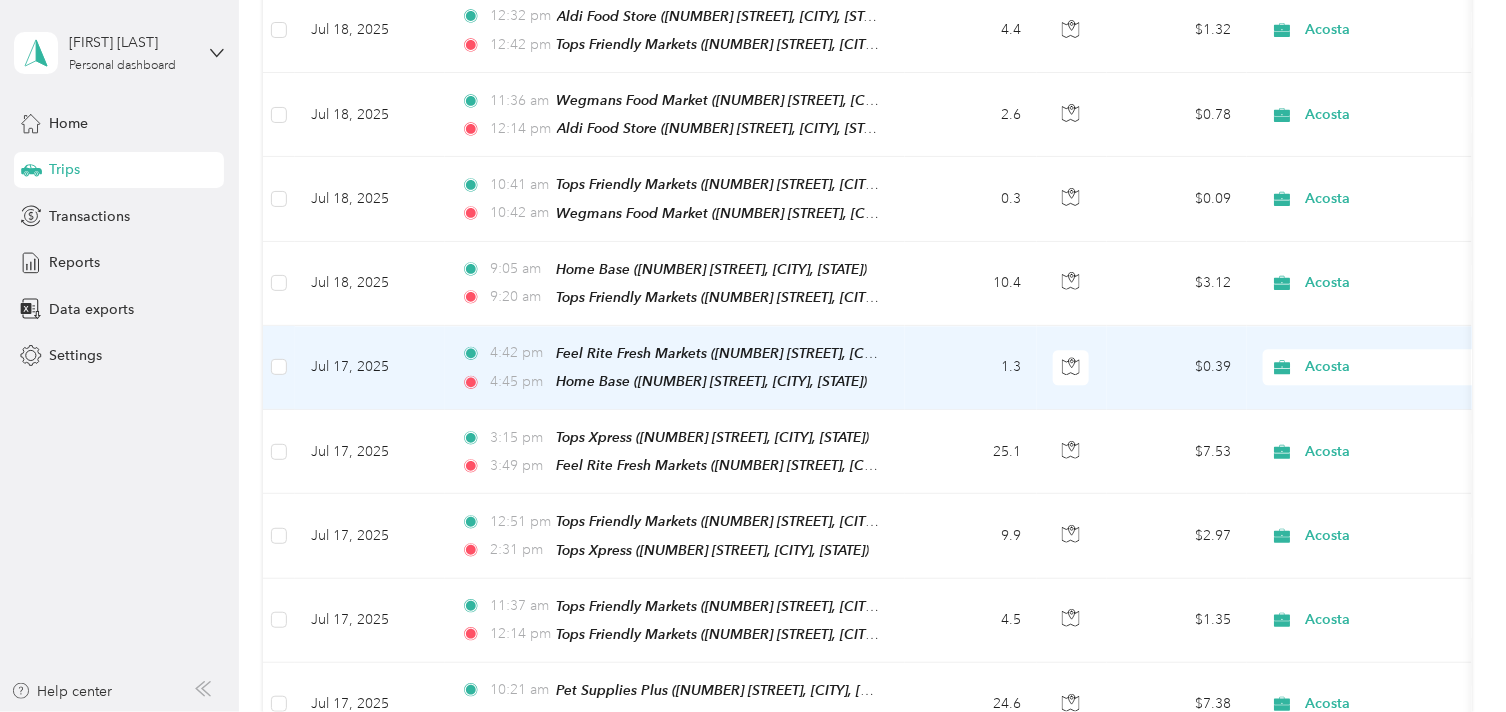 click on "Acosta" at bounding box center [1397, 367] 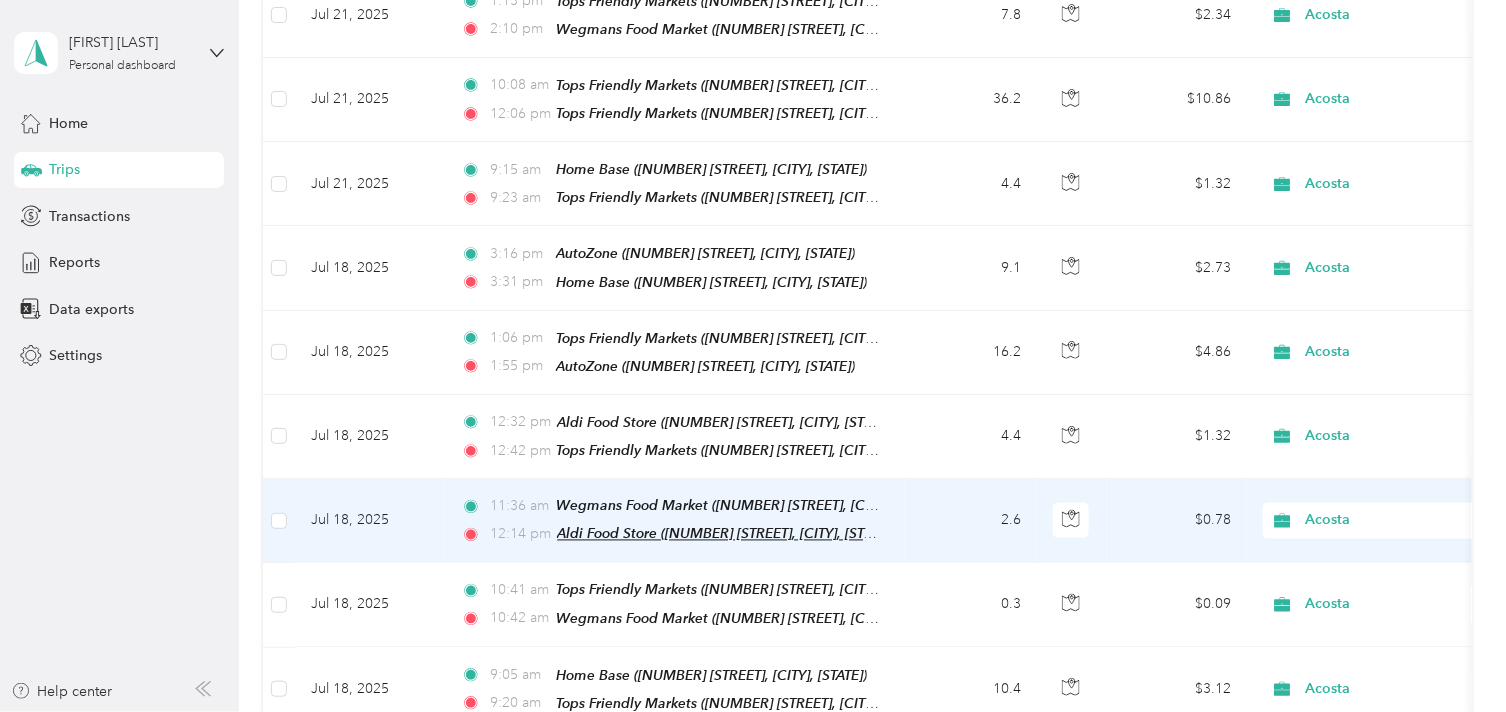 scroll, scrollTop: 5546, scrollLeft: 0, axis: vertical 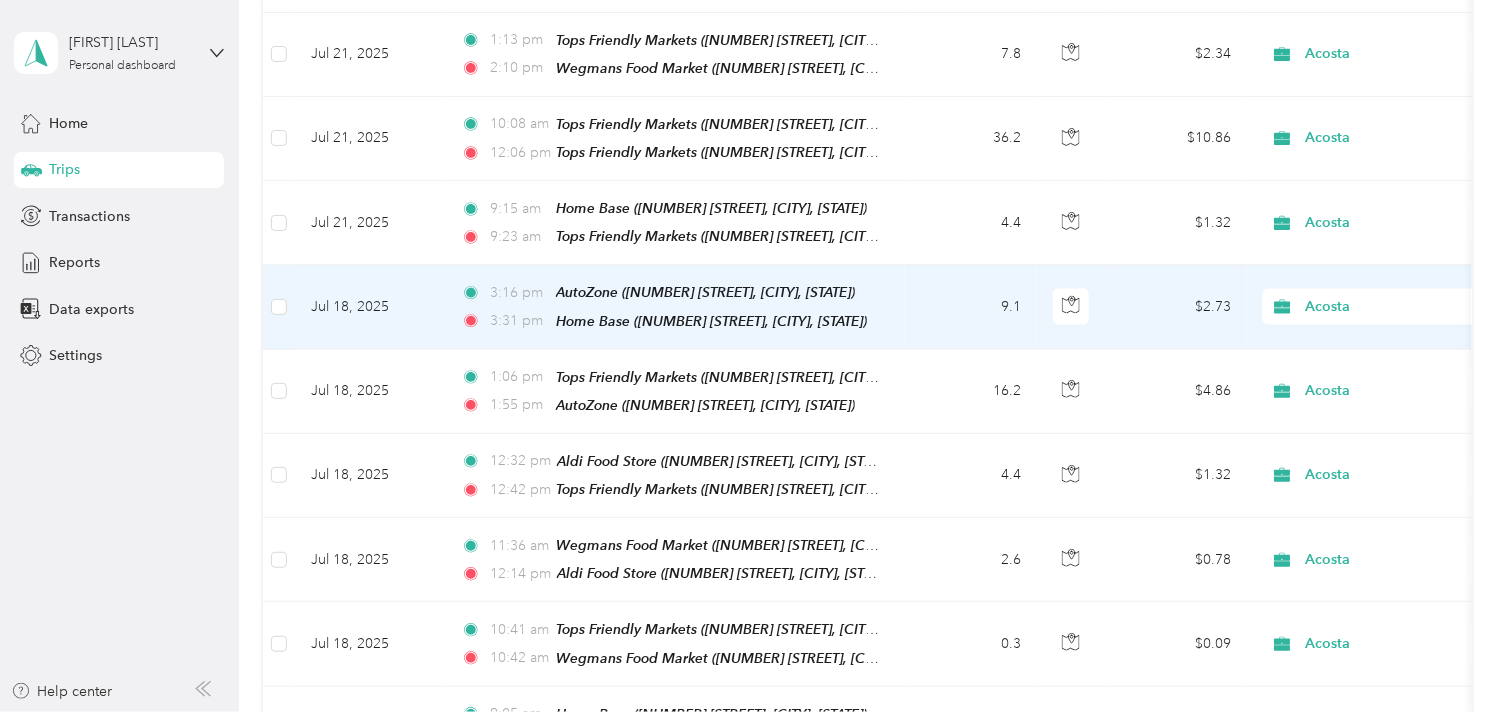 click on "Acosta" at bounding box center (1397, 307) 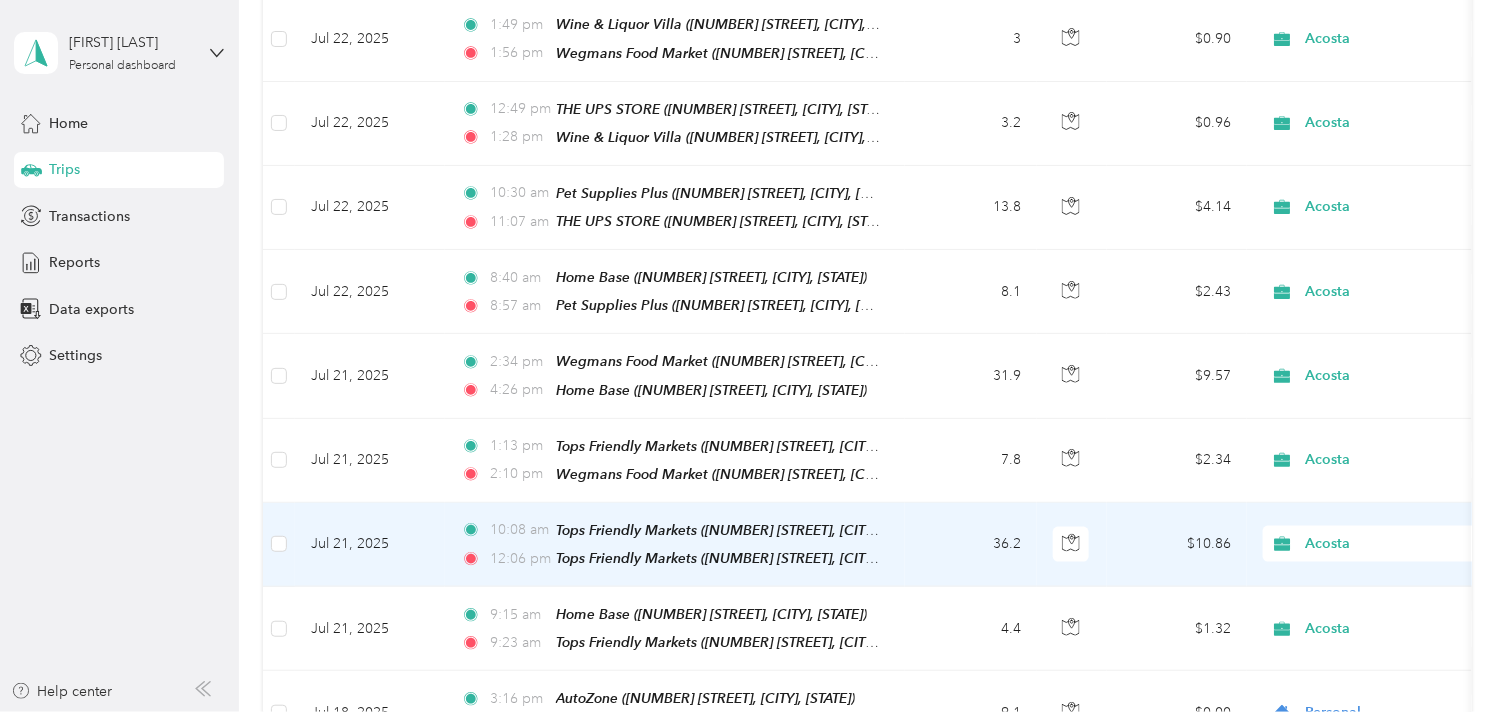 scroll, scrollTop: 5102, scrollLeft: 0, axis: vertical 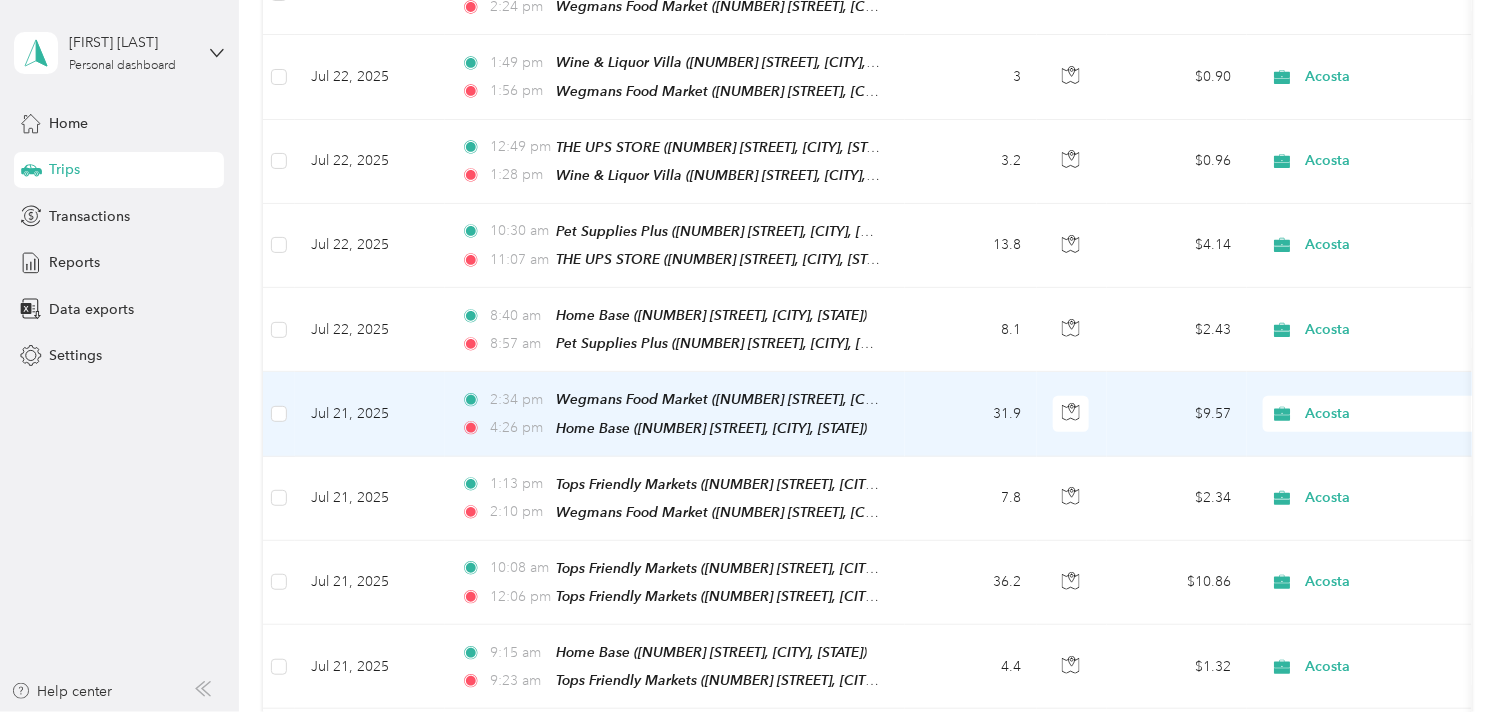 click on "Acosta" at bounding box center (1397, 414) 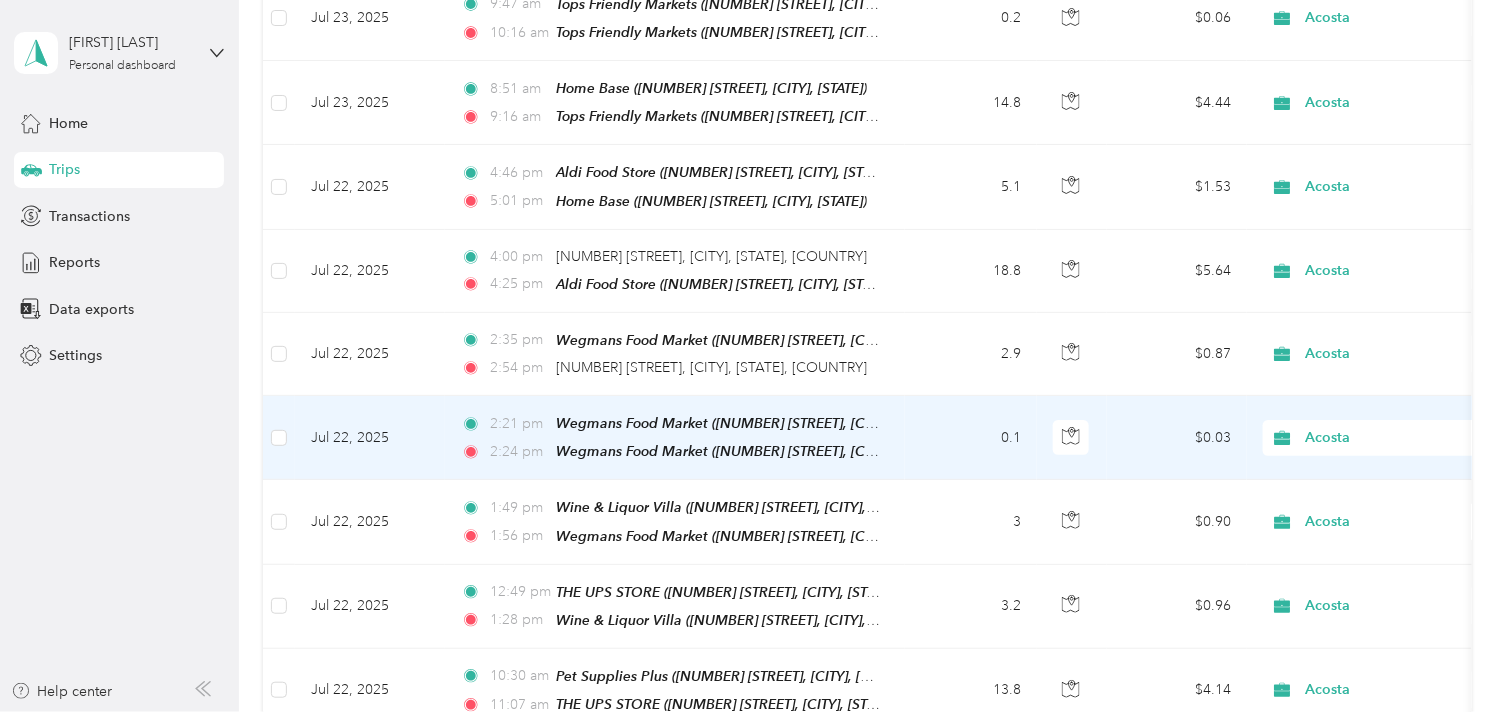 scroll, scrollTop: 4546, scrollLeft: 0, axis: vertical 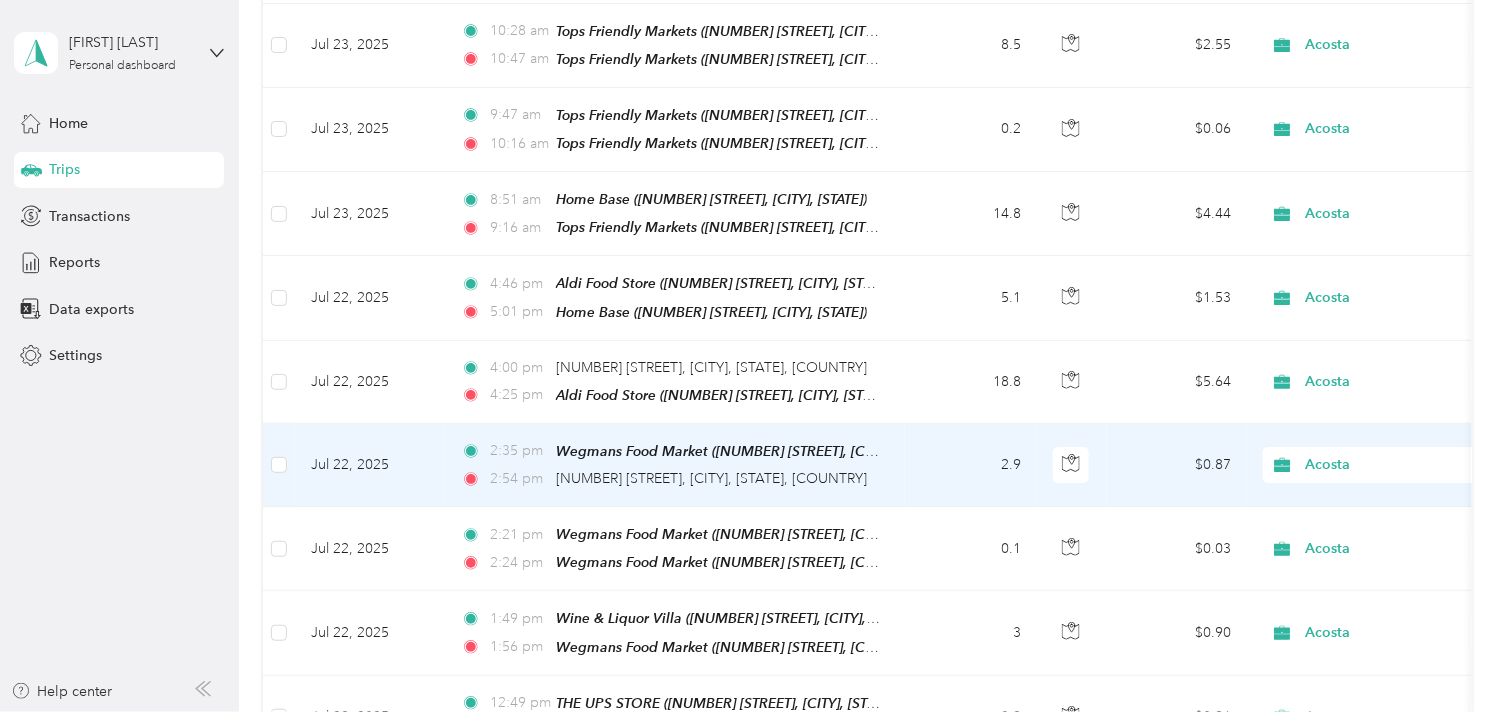 click on "Acosta" at bounding box center (1397, 465) 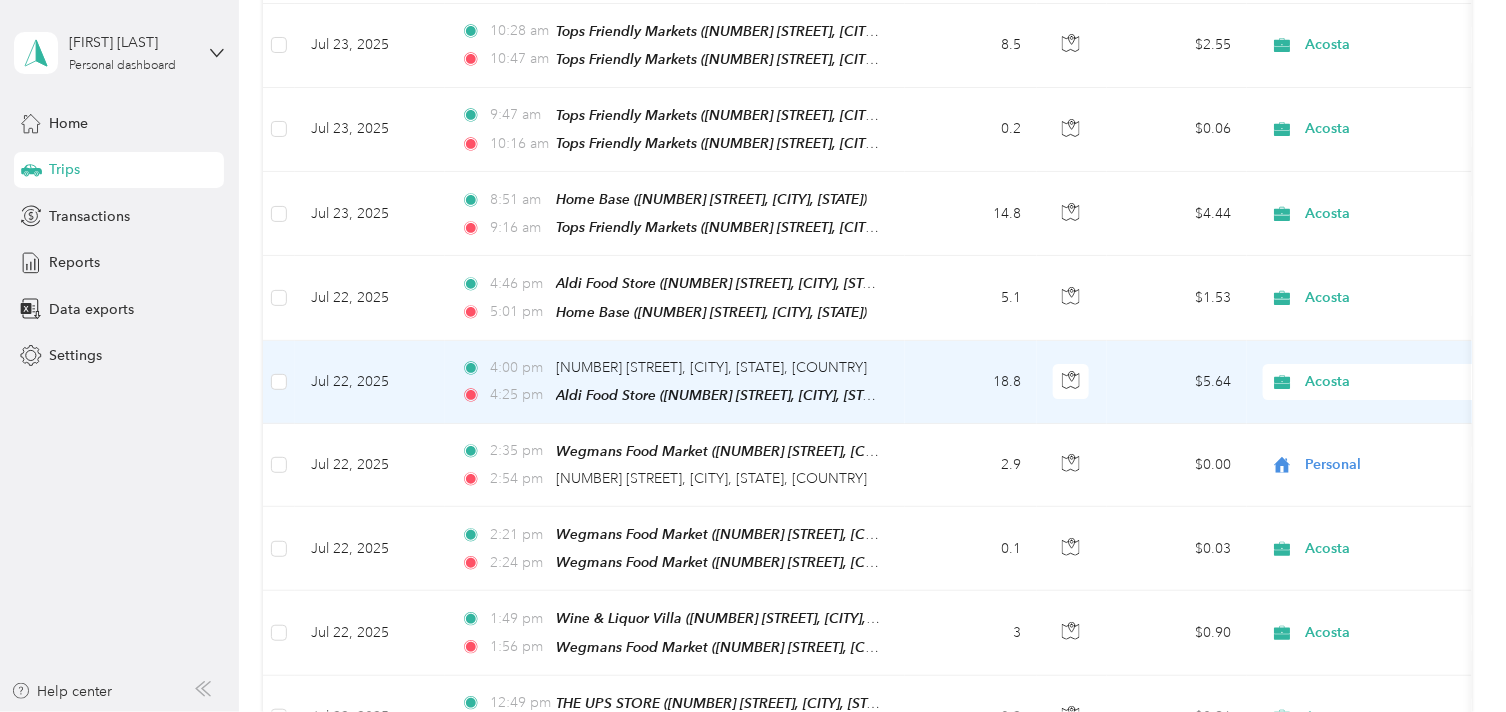 click on "Acosta" at bounding box center (1397, 382) 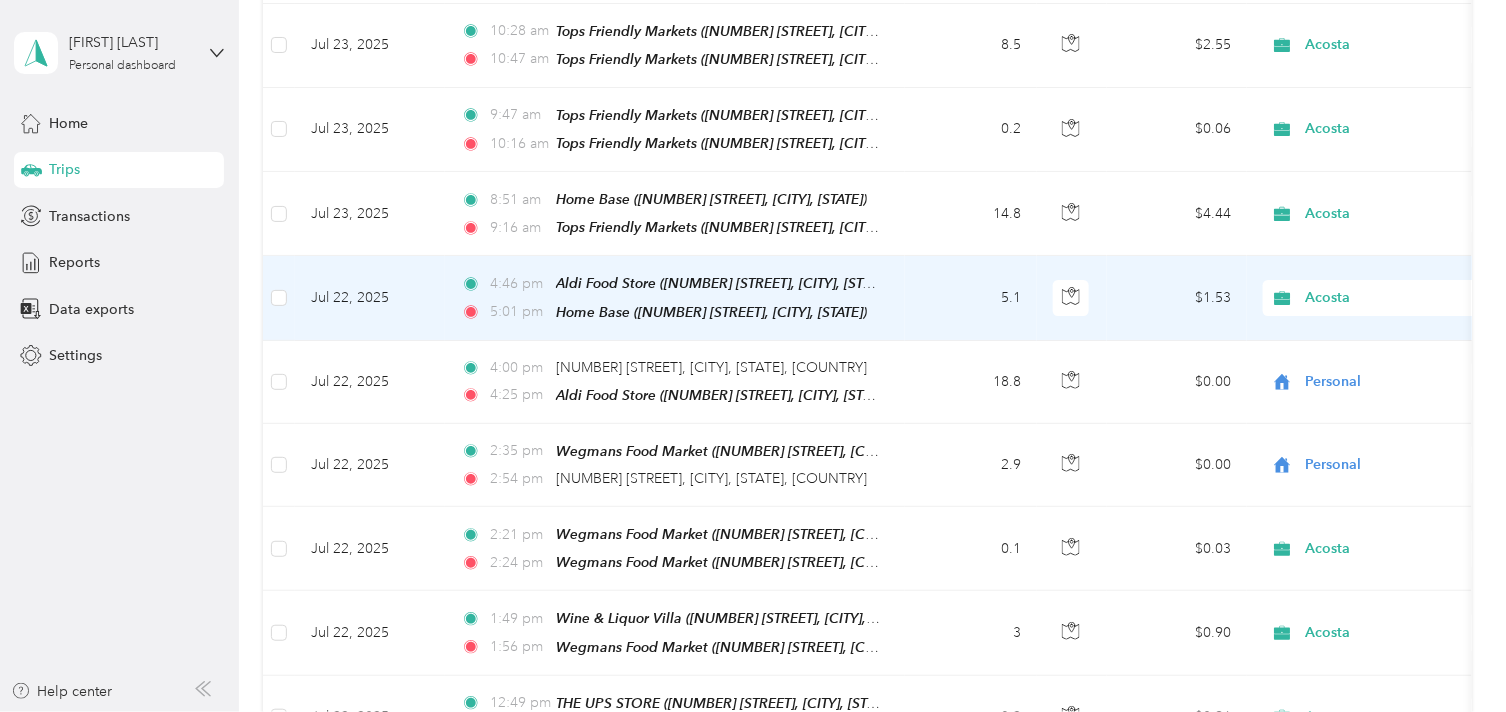 click on "Acosta" at bounding box center [1397, 298] 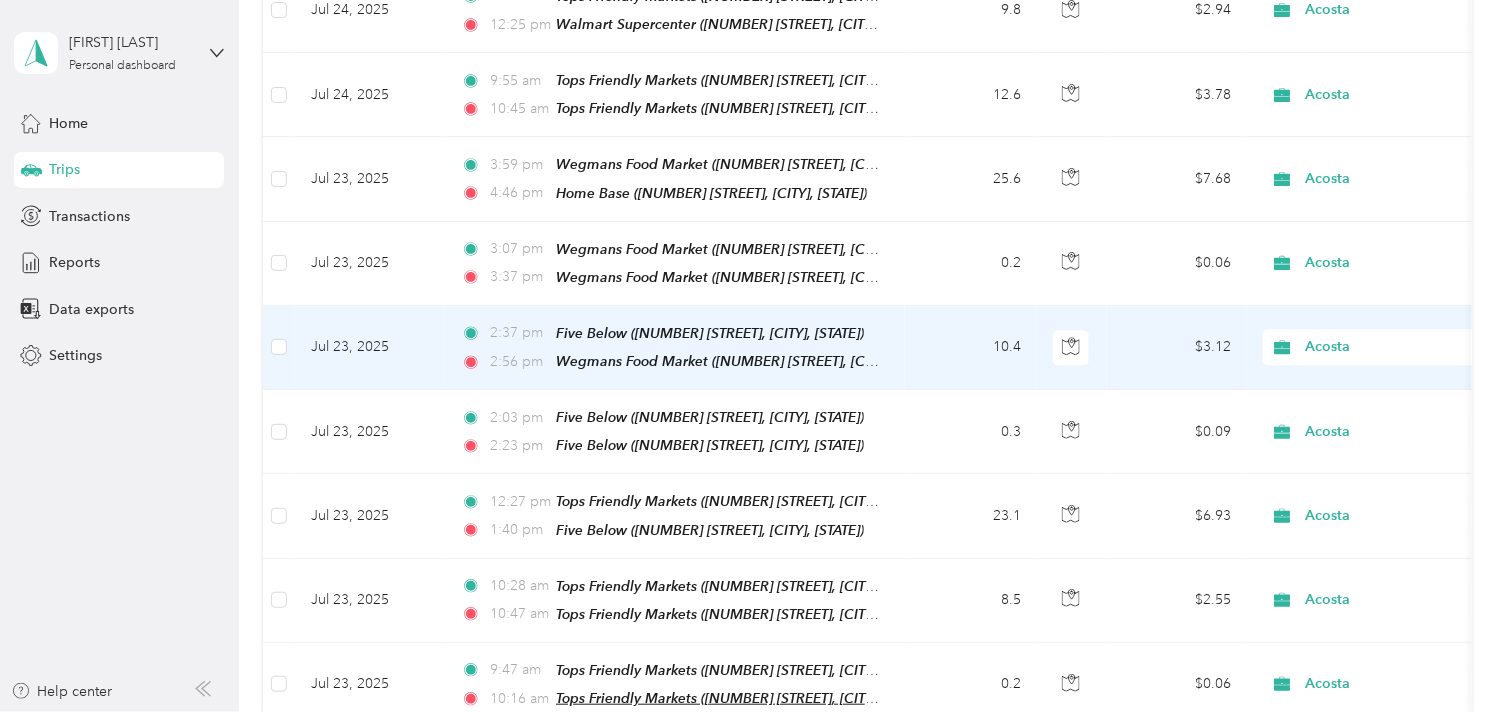 scroll, scrollTop: 3880, scrollLeft: 0, axis: vertical 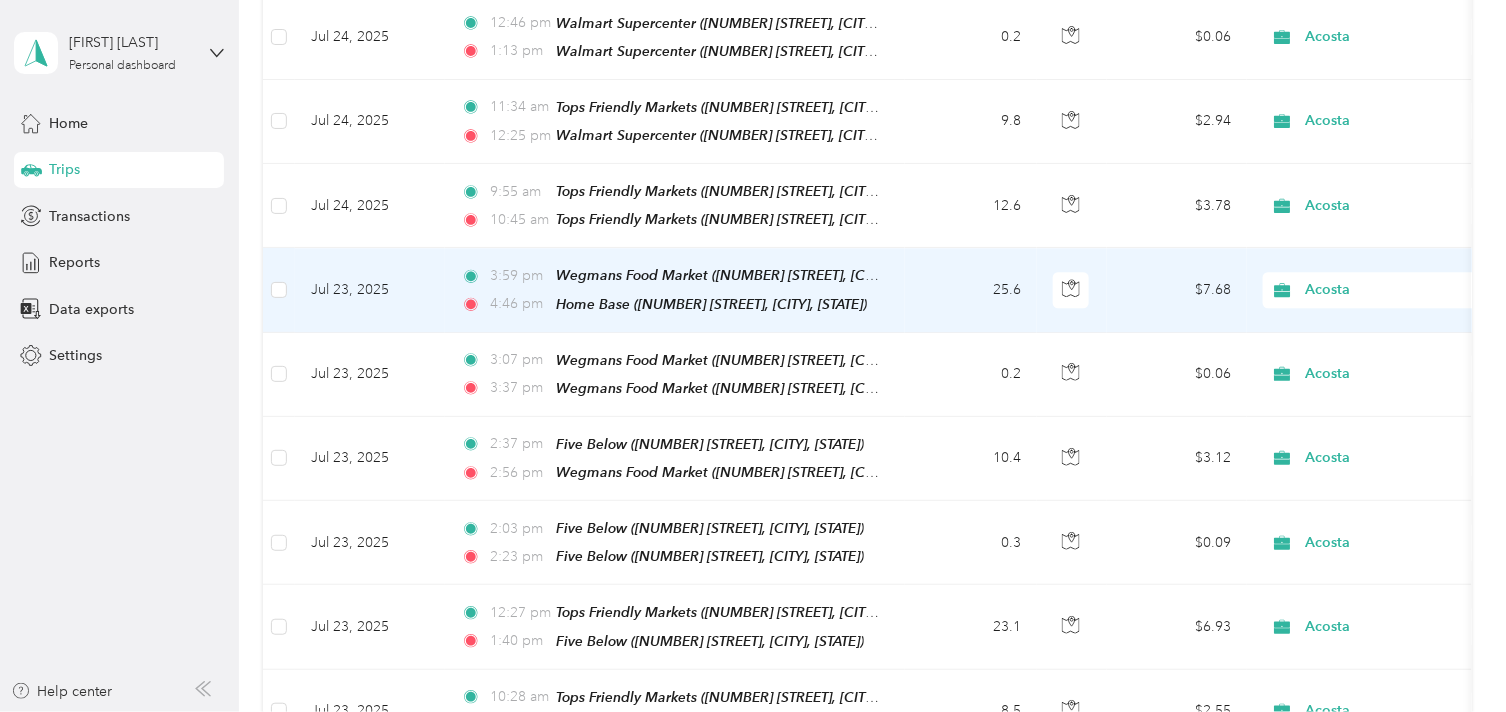click on "Acosta" at bounding box center (1397, 290) 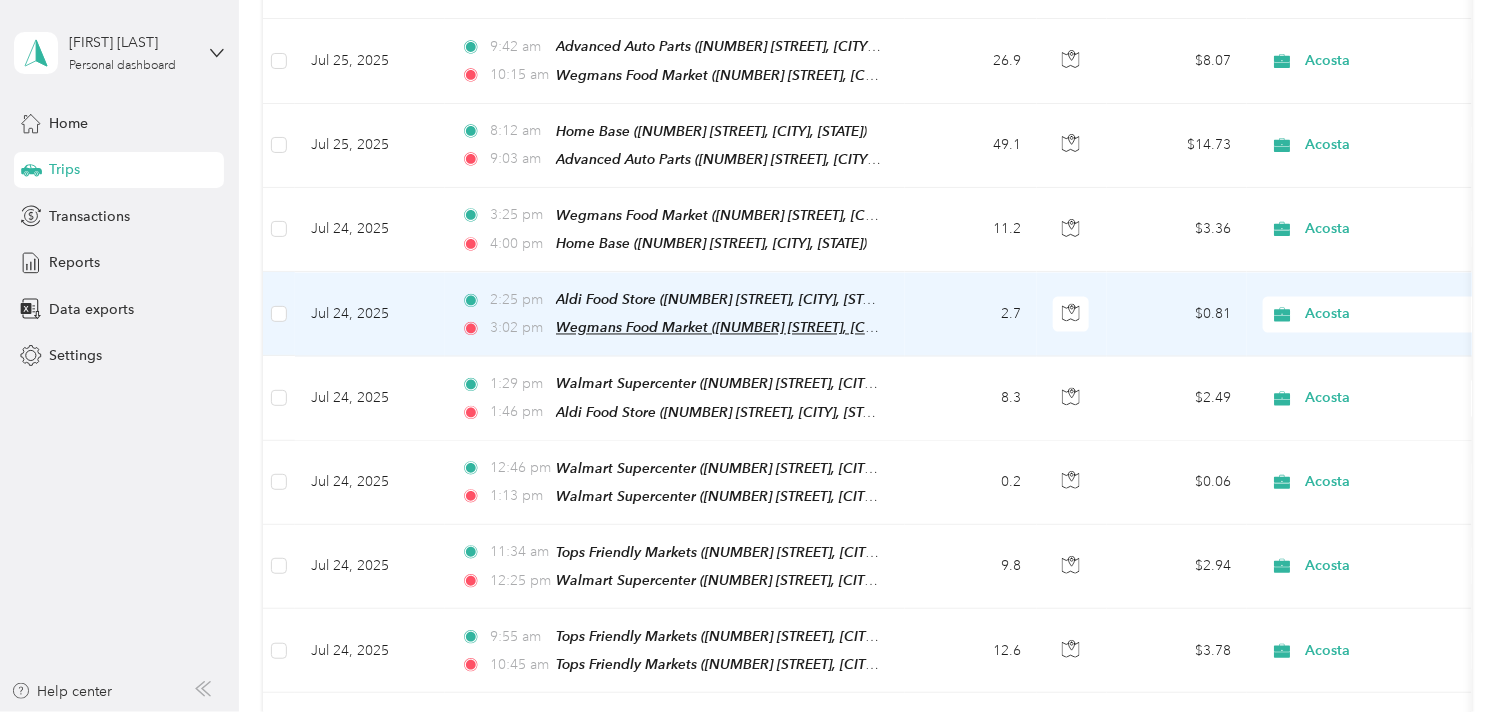 scroll, scrollTop: 3324, scrollLeft: 0, axis: vertical 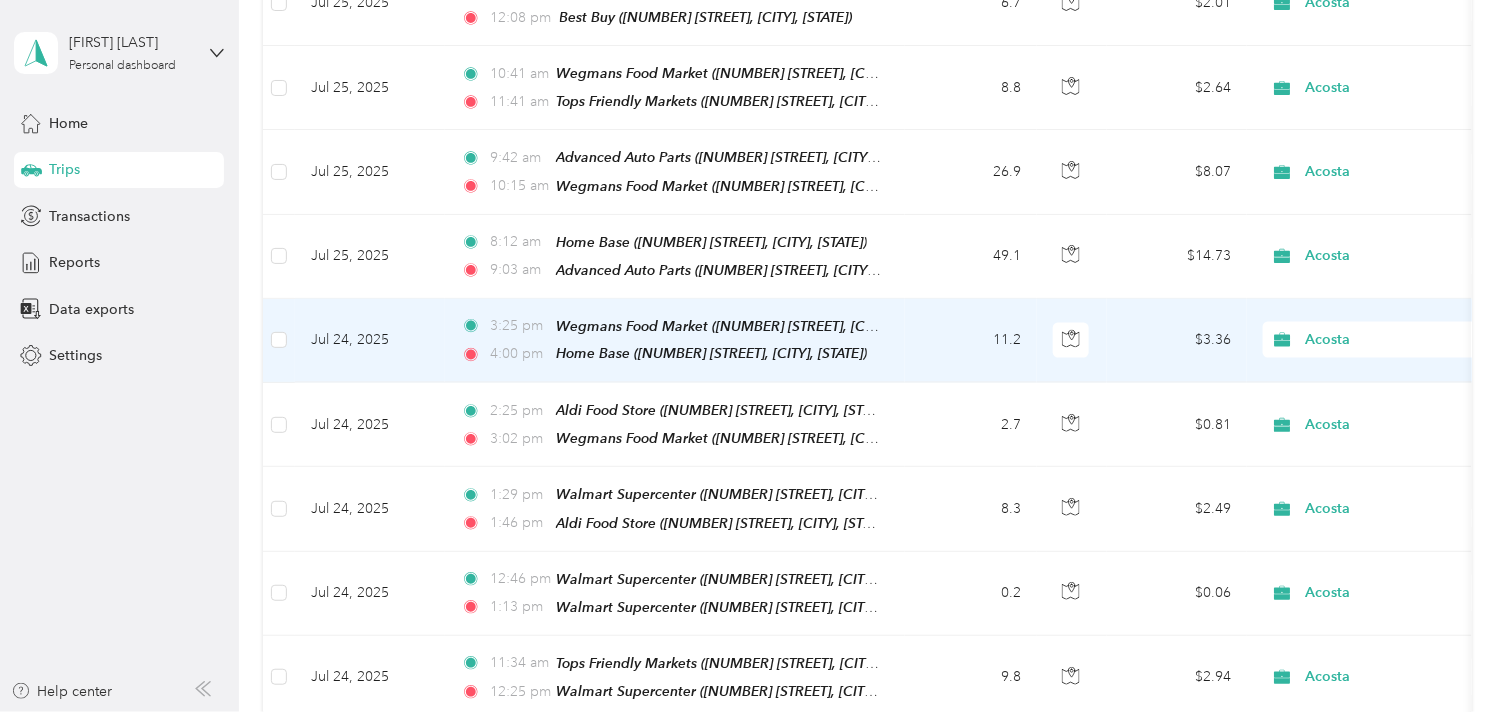 click on "Acosta" at bounding box center (1397, 340) 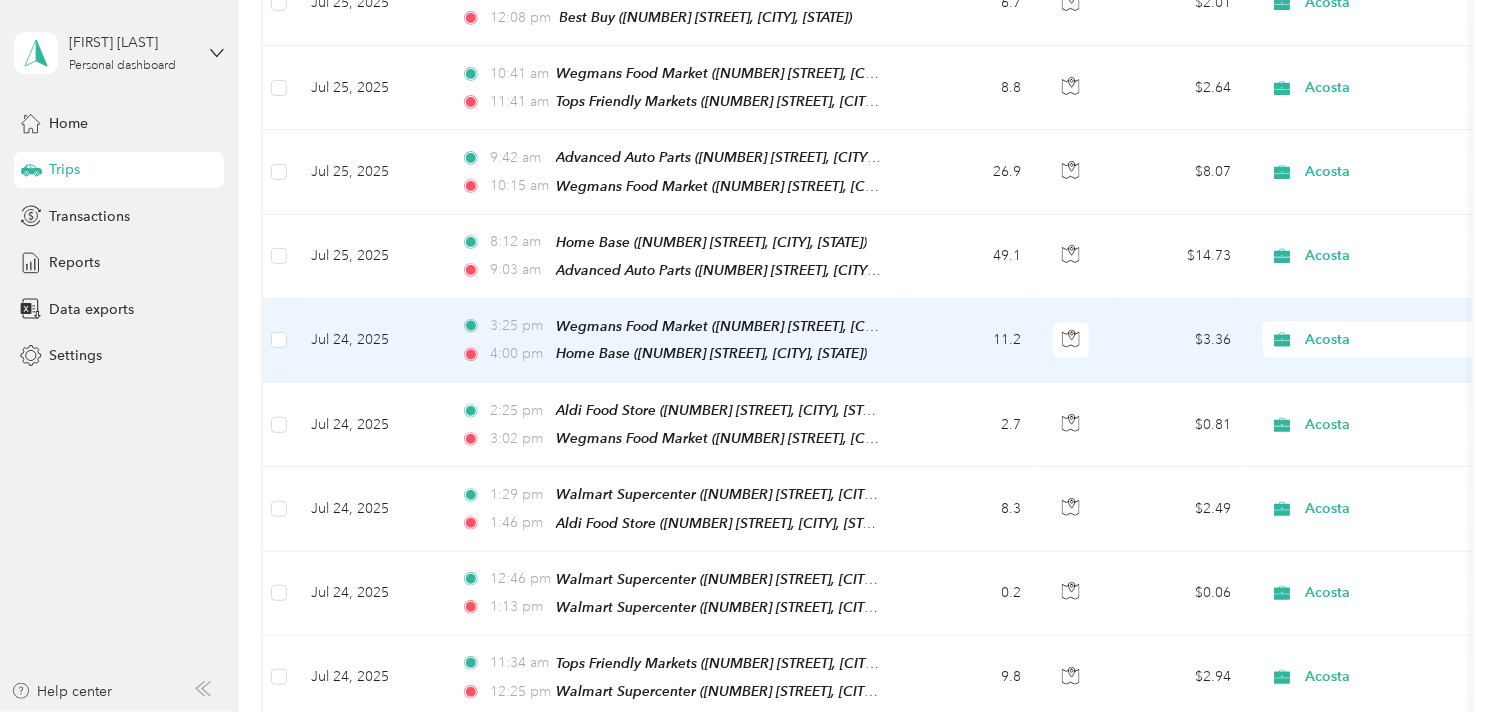 click on "Personal" at bounding box center [1400, 333] 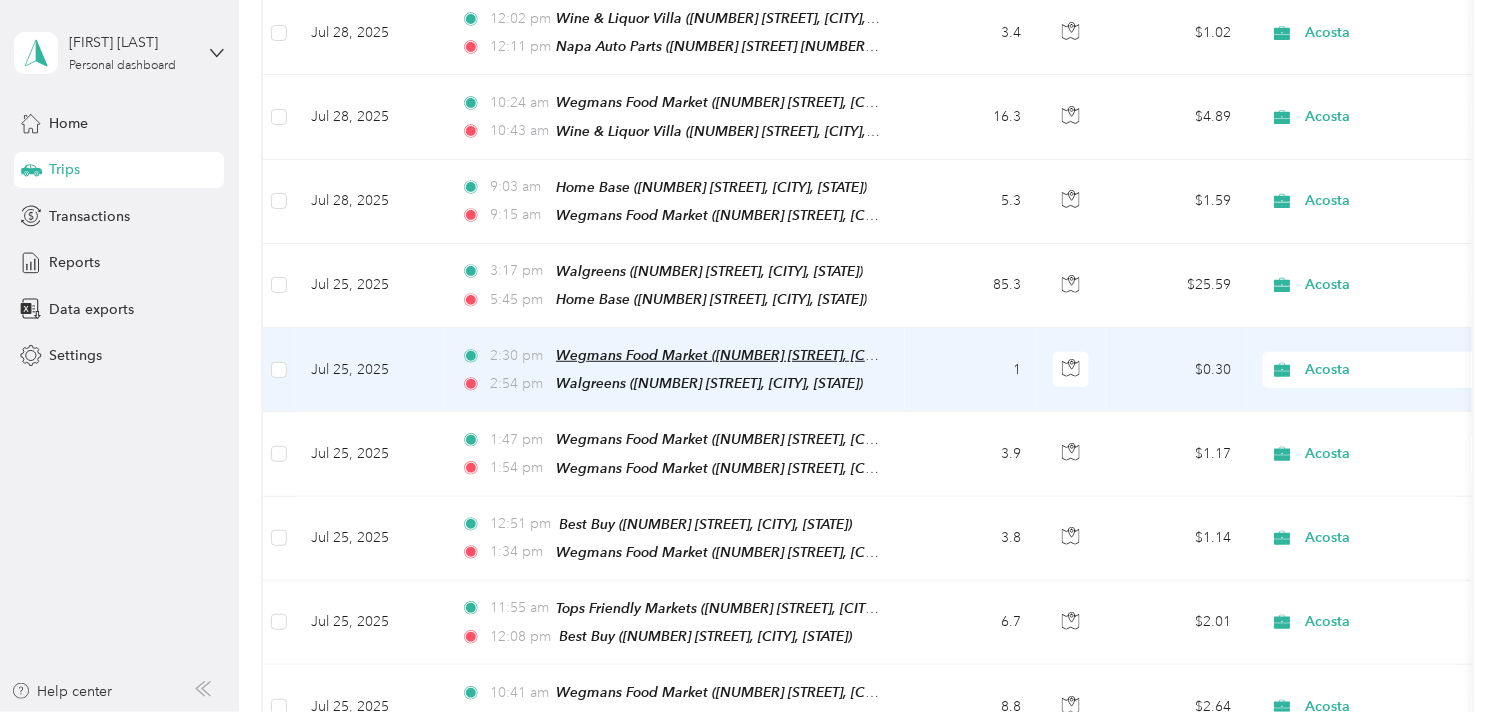 scroll, scrollTop: 2657, scrollLeft: 0, axis: vertical 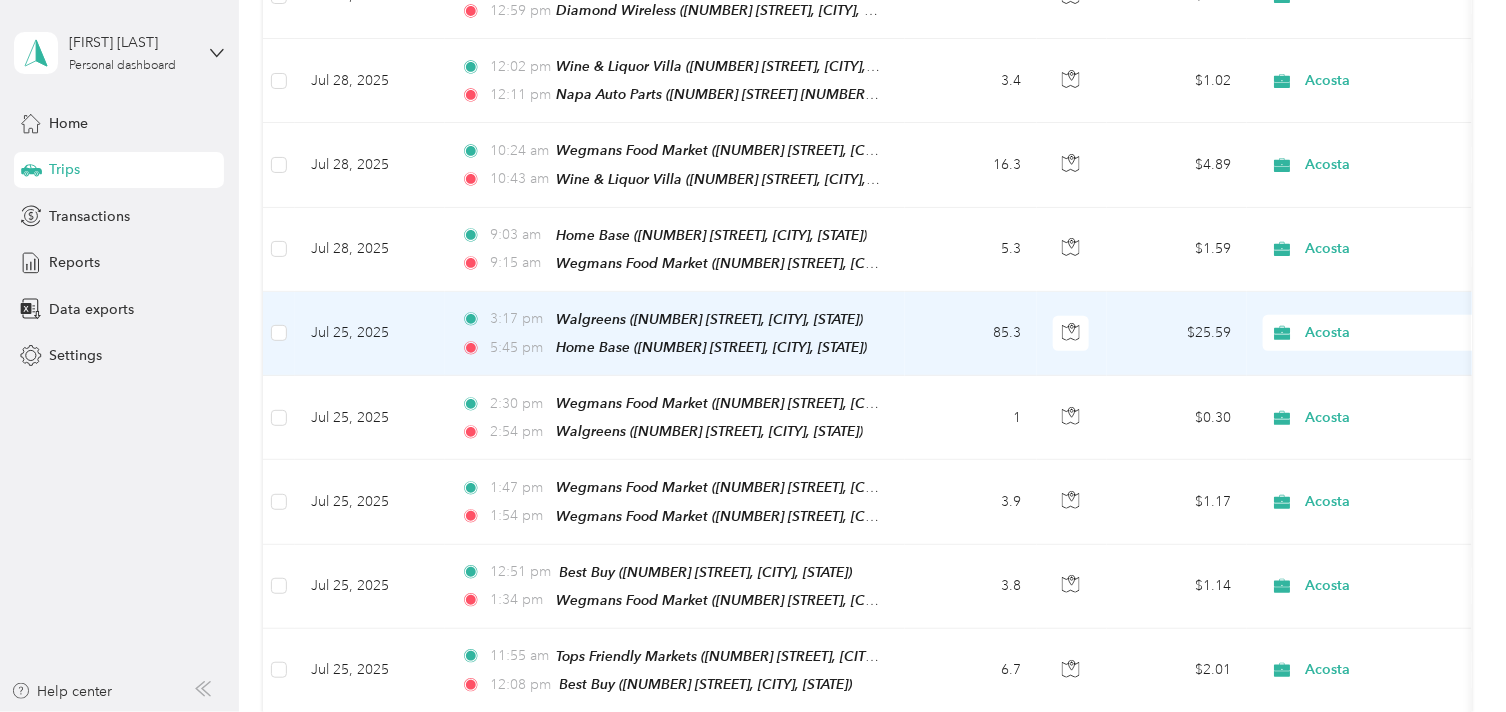 click on "Acosta" at bounding box center (1397, 333) 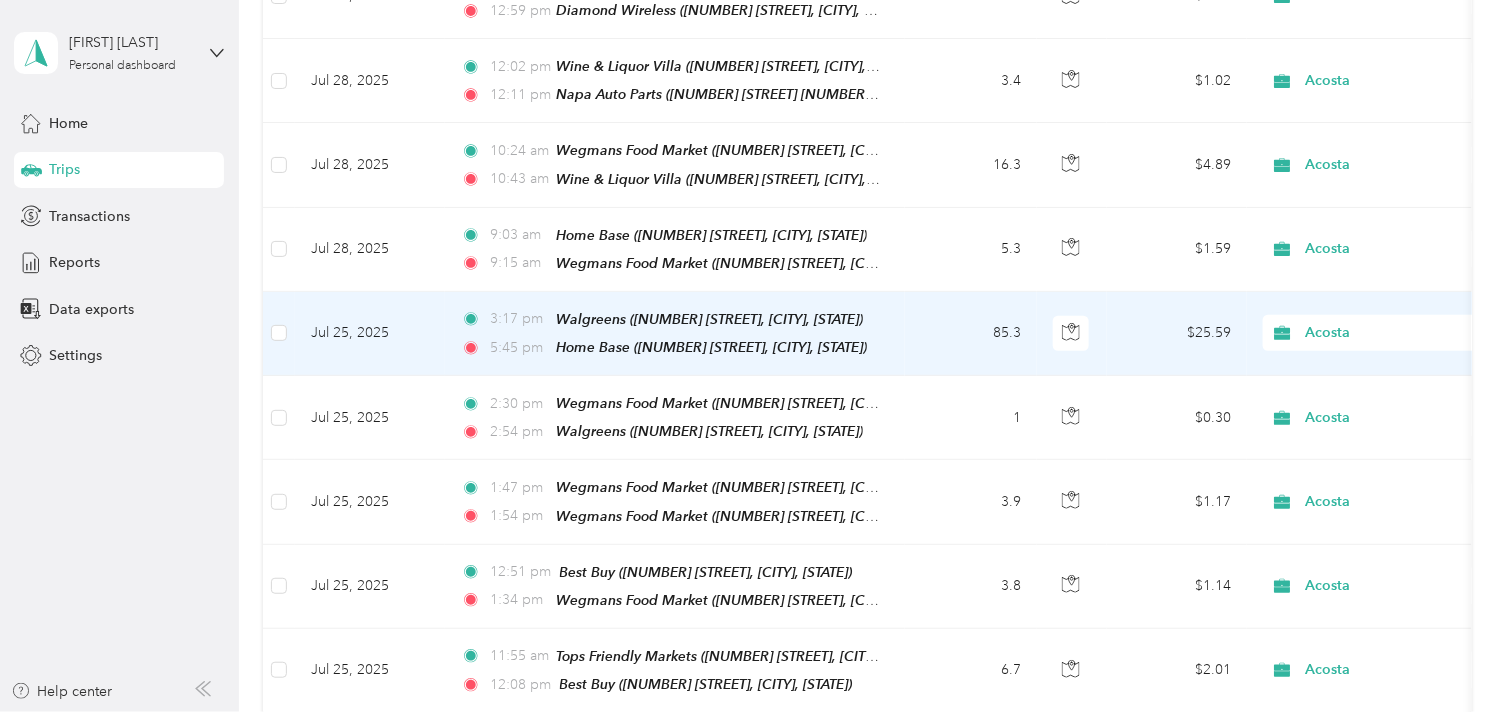 click on "Personal" at bounding box center [1383, 343] 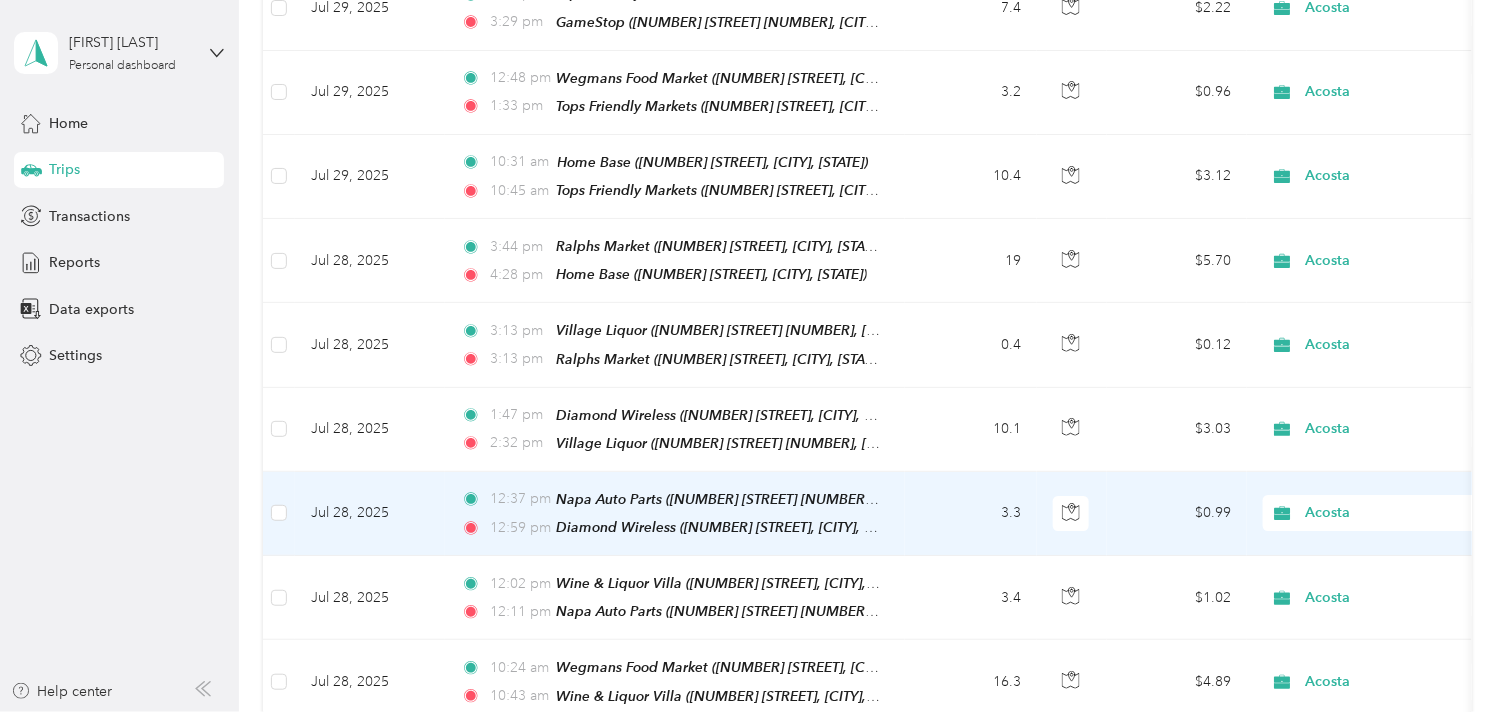 scroll, scrollTop: 2102, scrollLeft: 0, axis: vertical 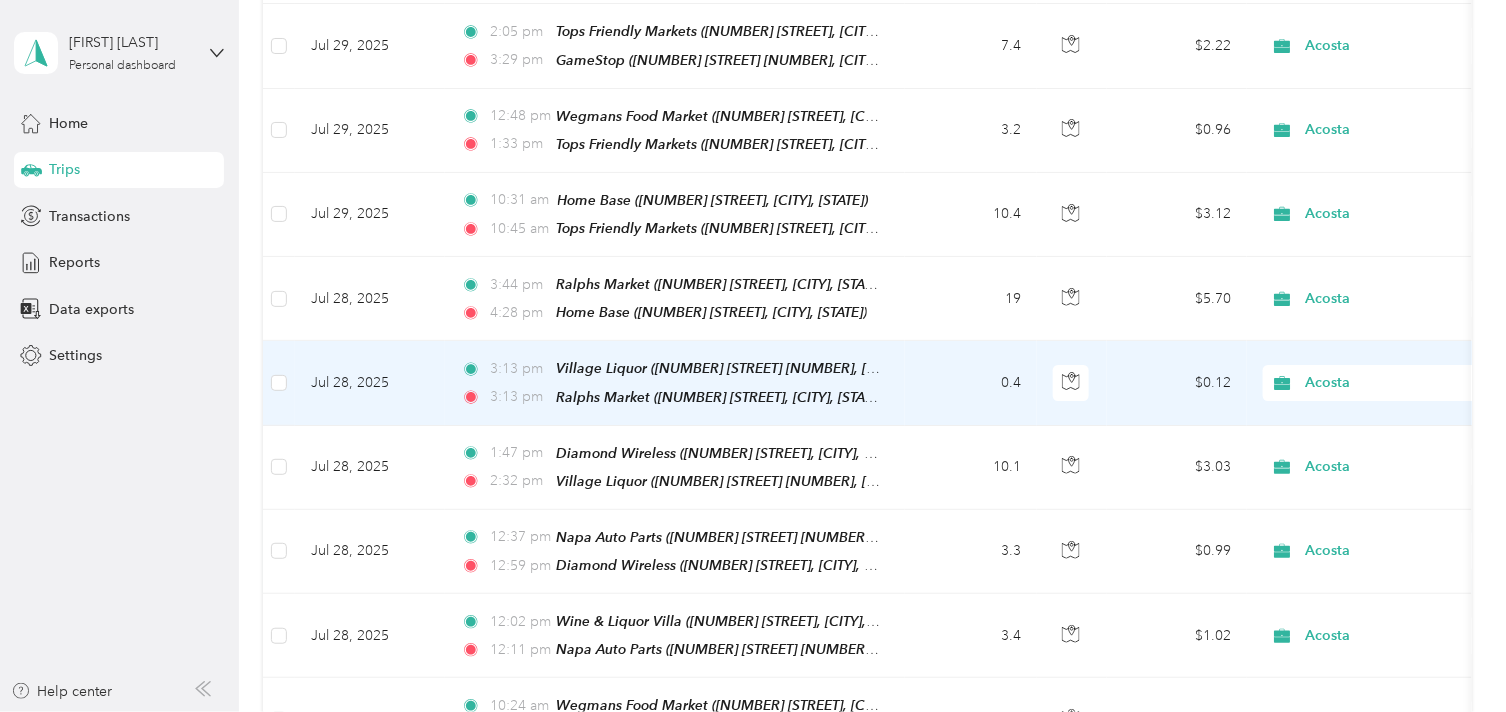 click on "Acosta" at bounding box center [1397, 383] 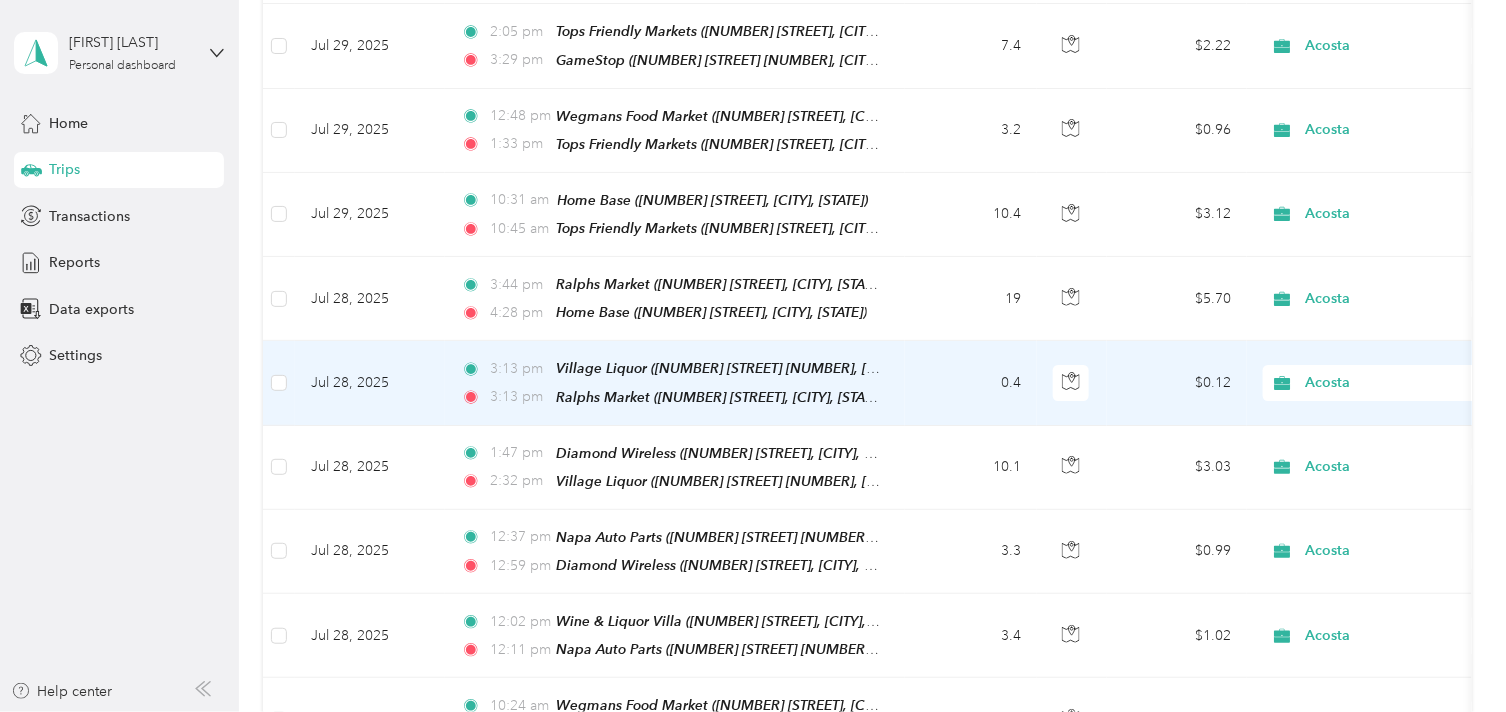 click on "Personal" at bounding box center [1400, 405] 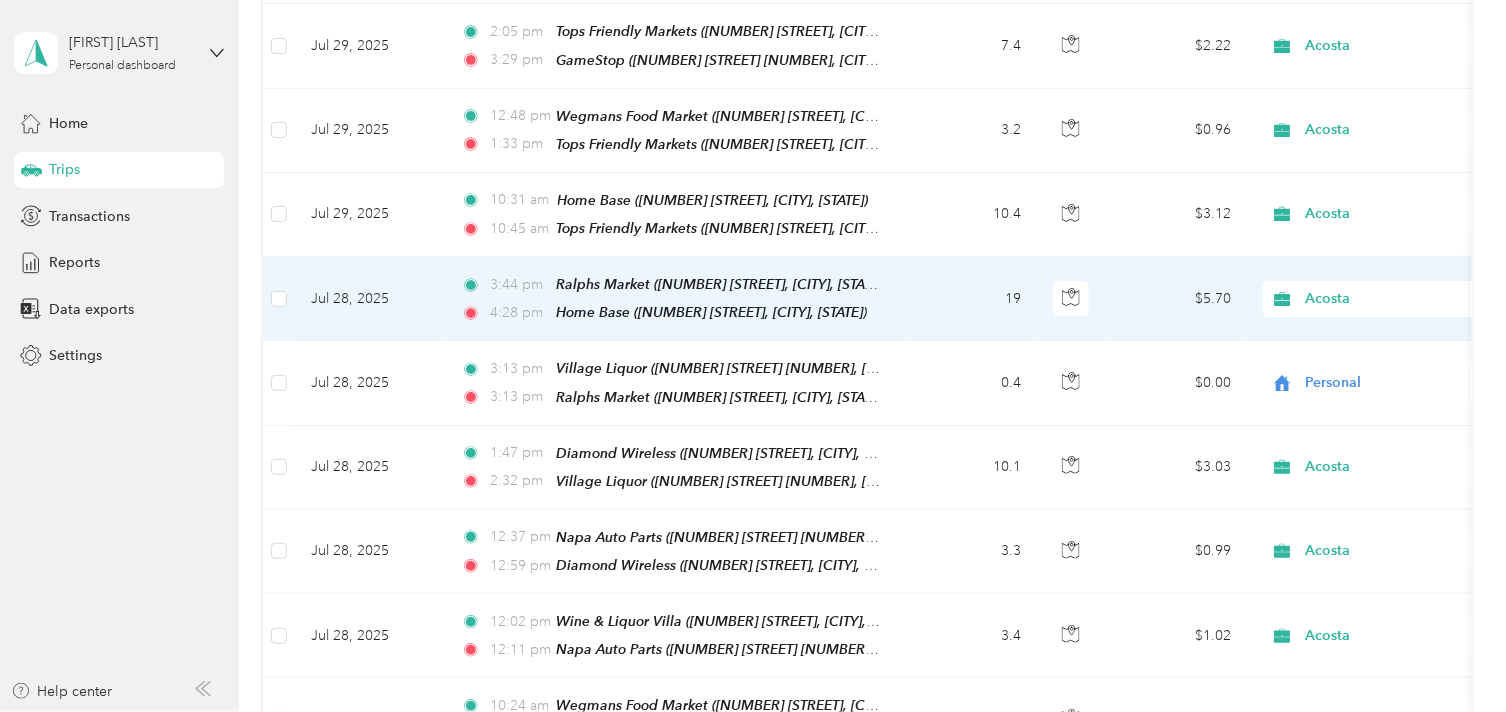 click on "Acosta" at bounding box center (1397, 299) 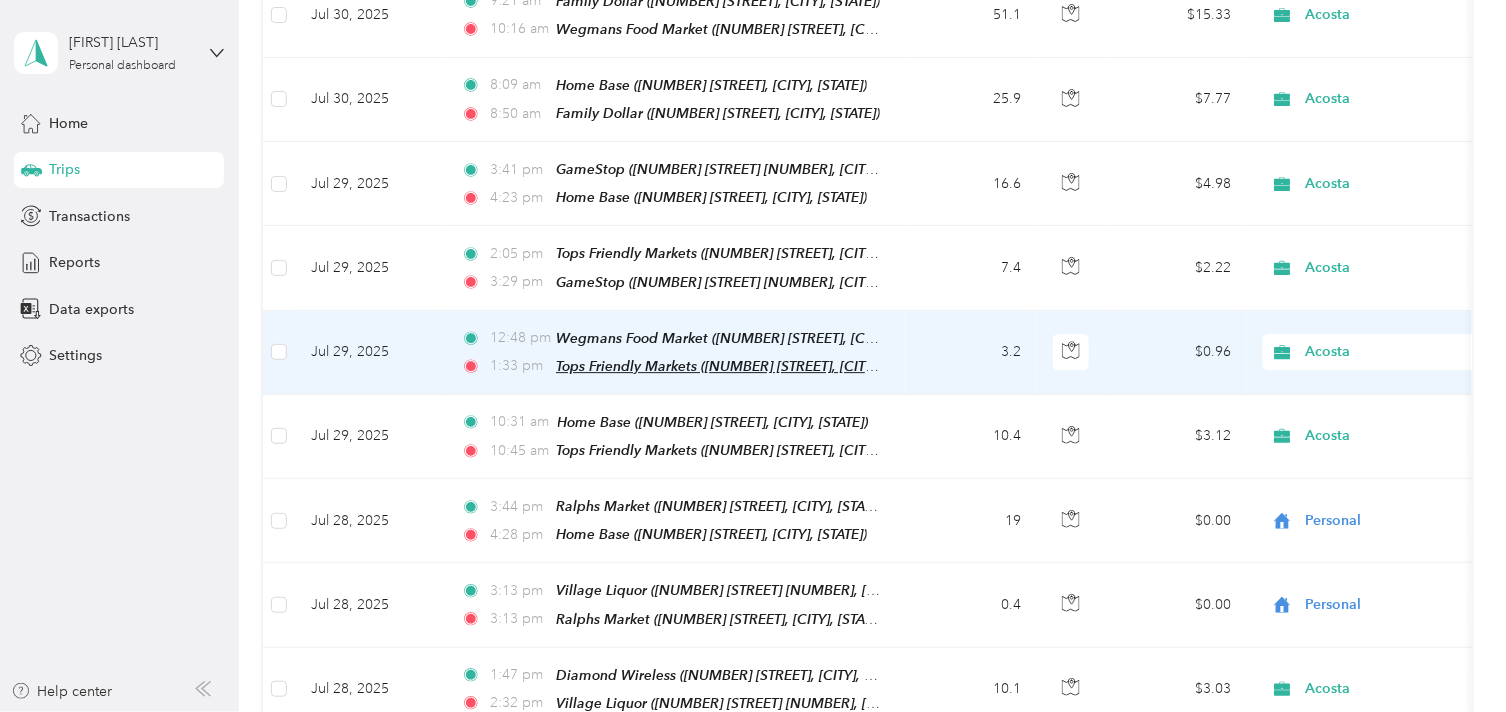 scroll, scrollTop: 1768, scrollLeft: 0, axis: vertical 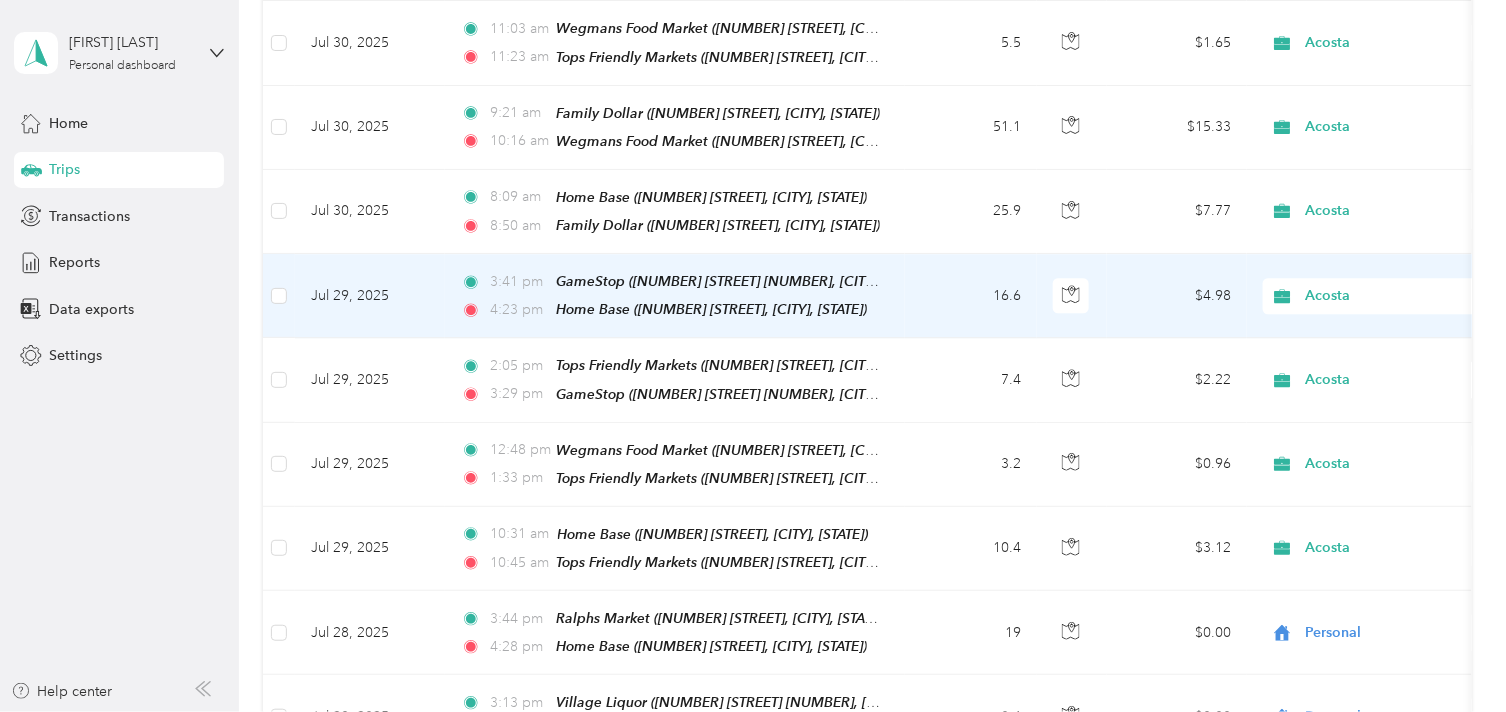 click on "Acosta" at bounding box center (1397, 296) 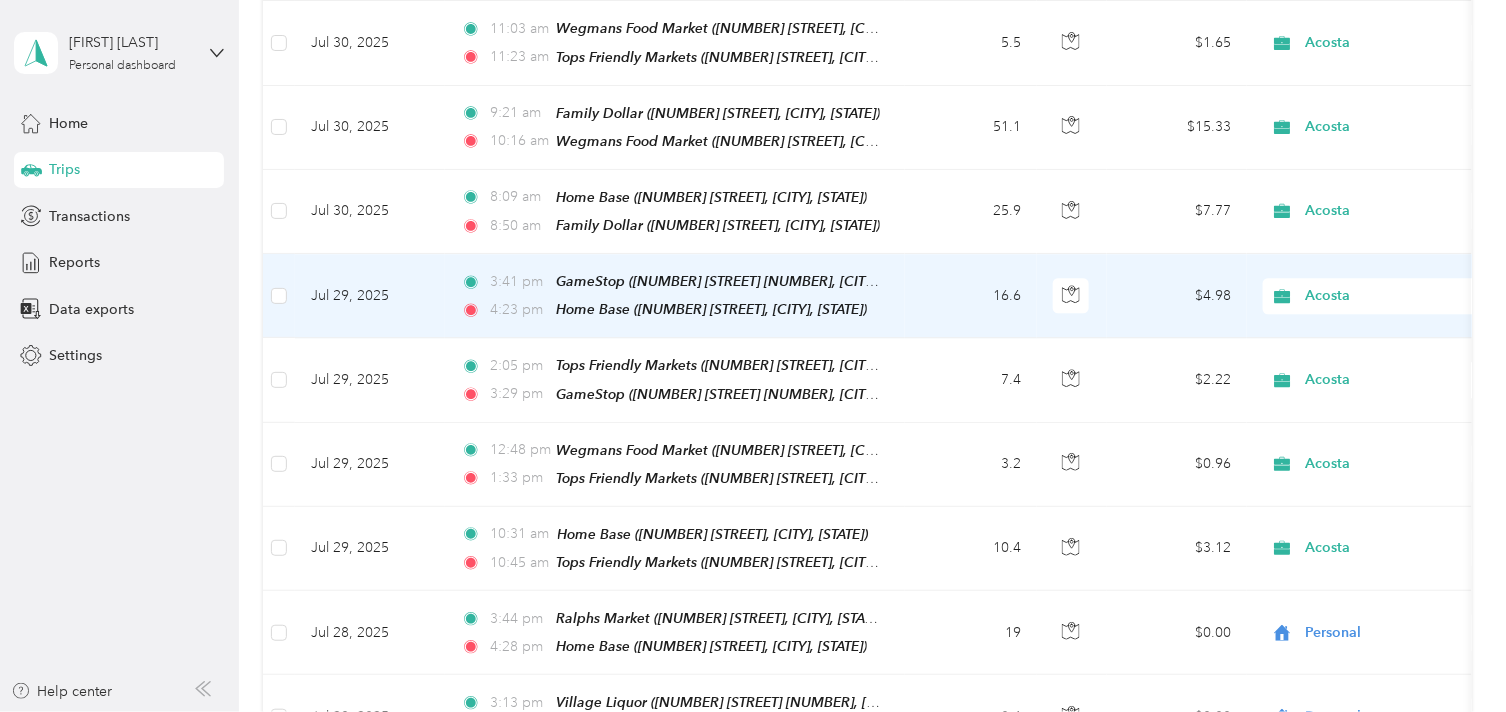 click on "Personal" at bounding box center [1400, 324] 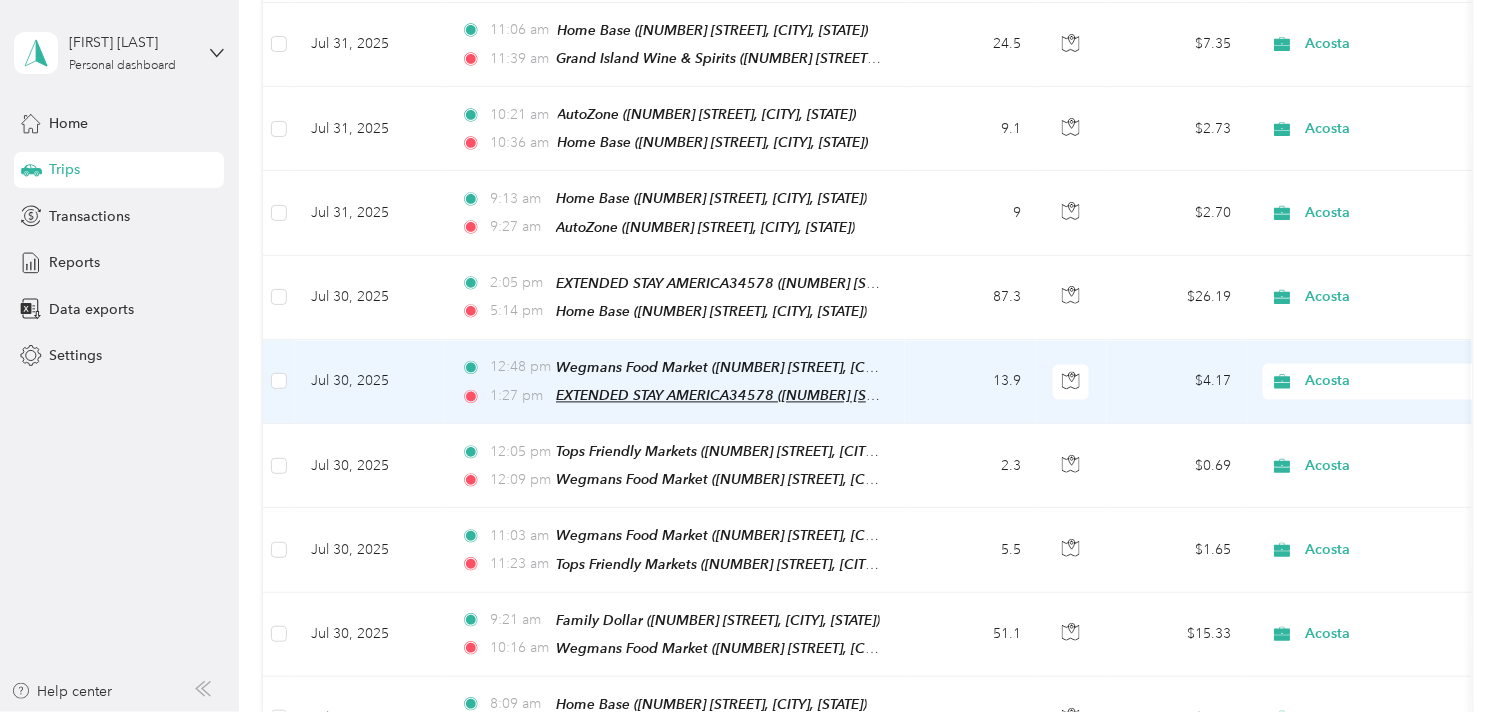 scroll, scrollTop: 1213, scrollLeft: 0, axis: vertical 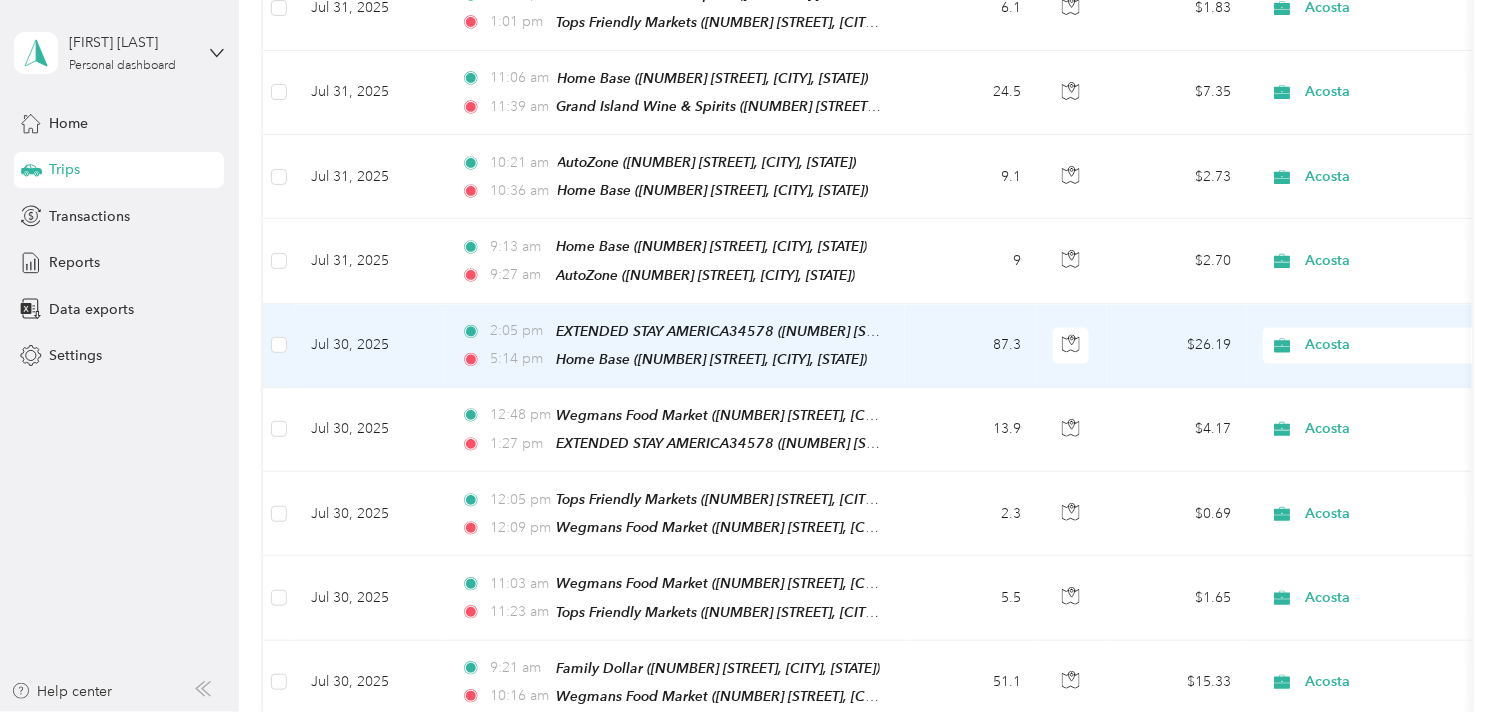 click on "Acosta" at bounding box center [1397, 345] 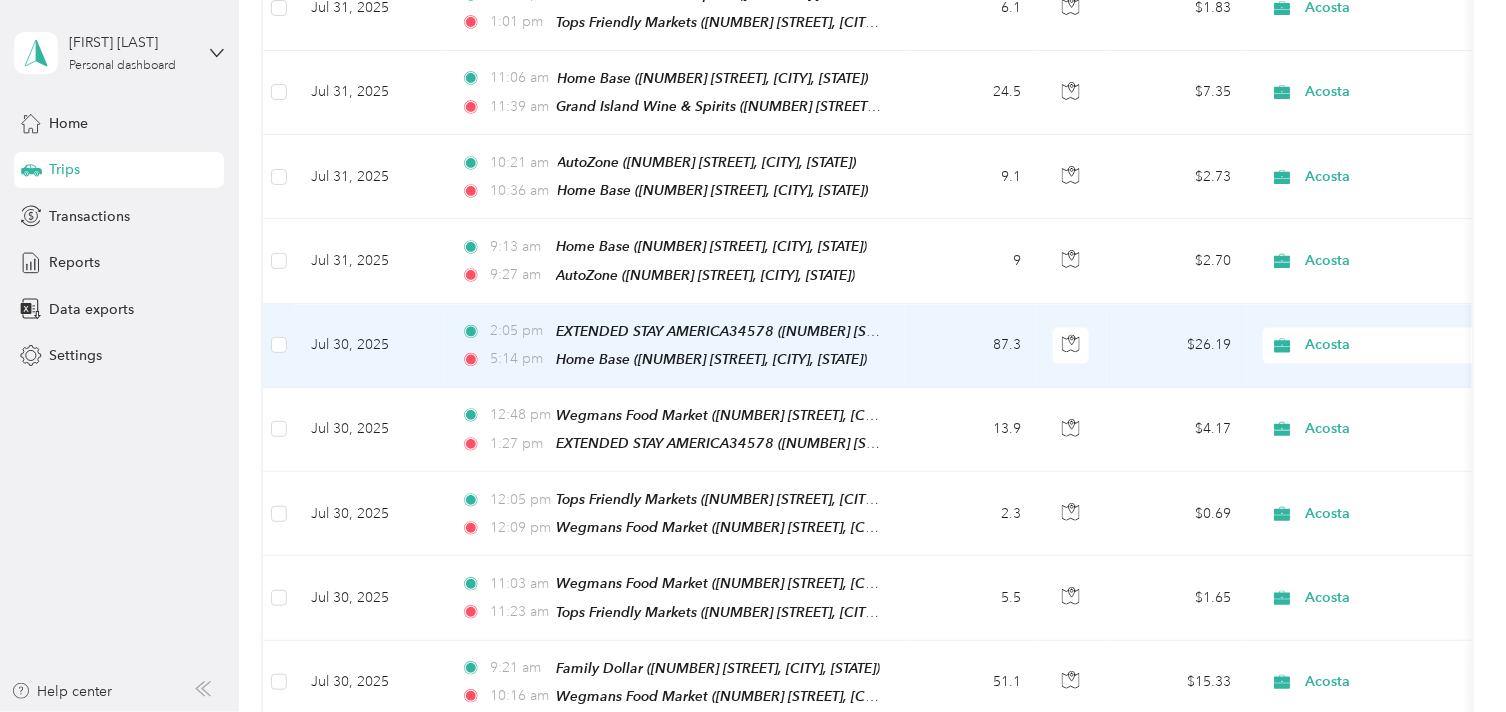 click on "Personal" at bounding box center [1400, 388] 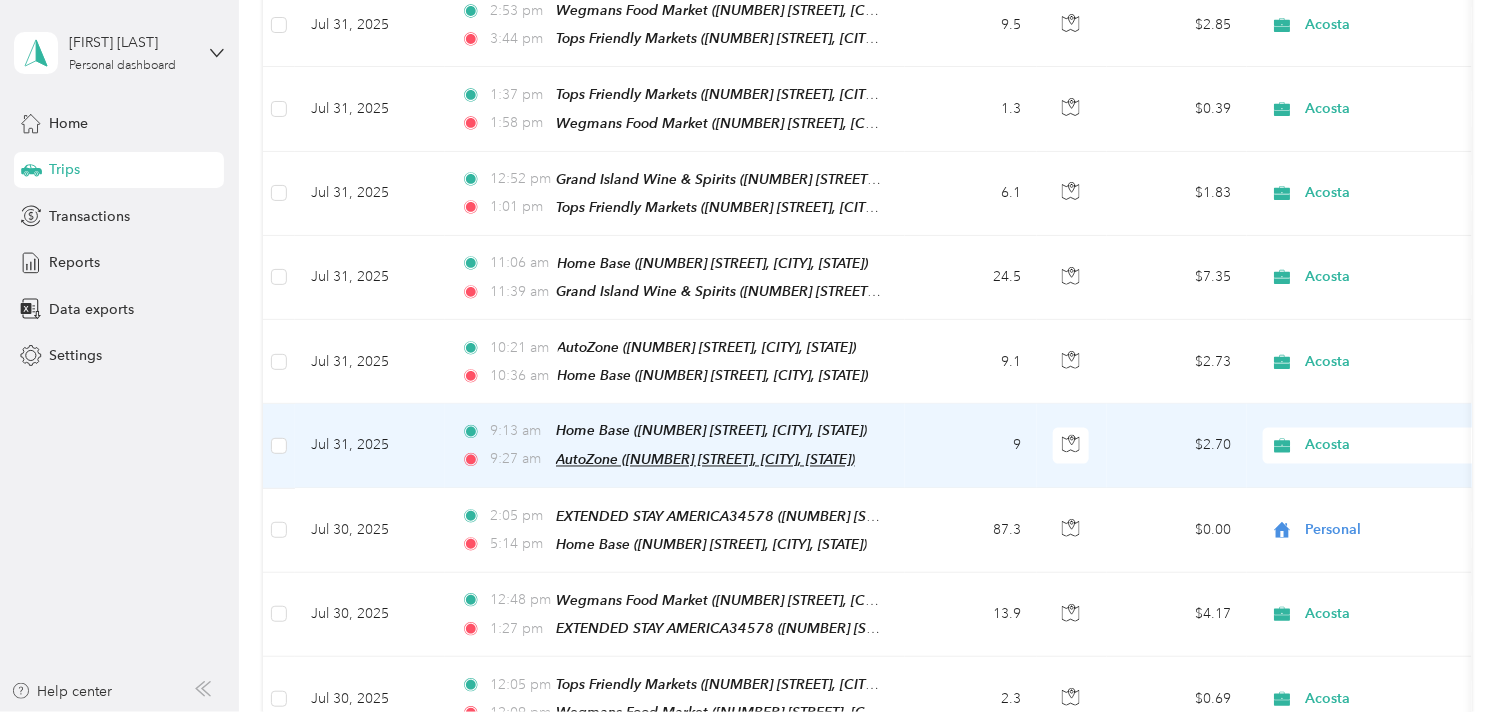 scroll, scrollTop: 991, scrollLeft: 0, axis: vertical 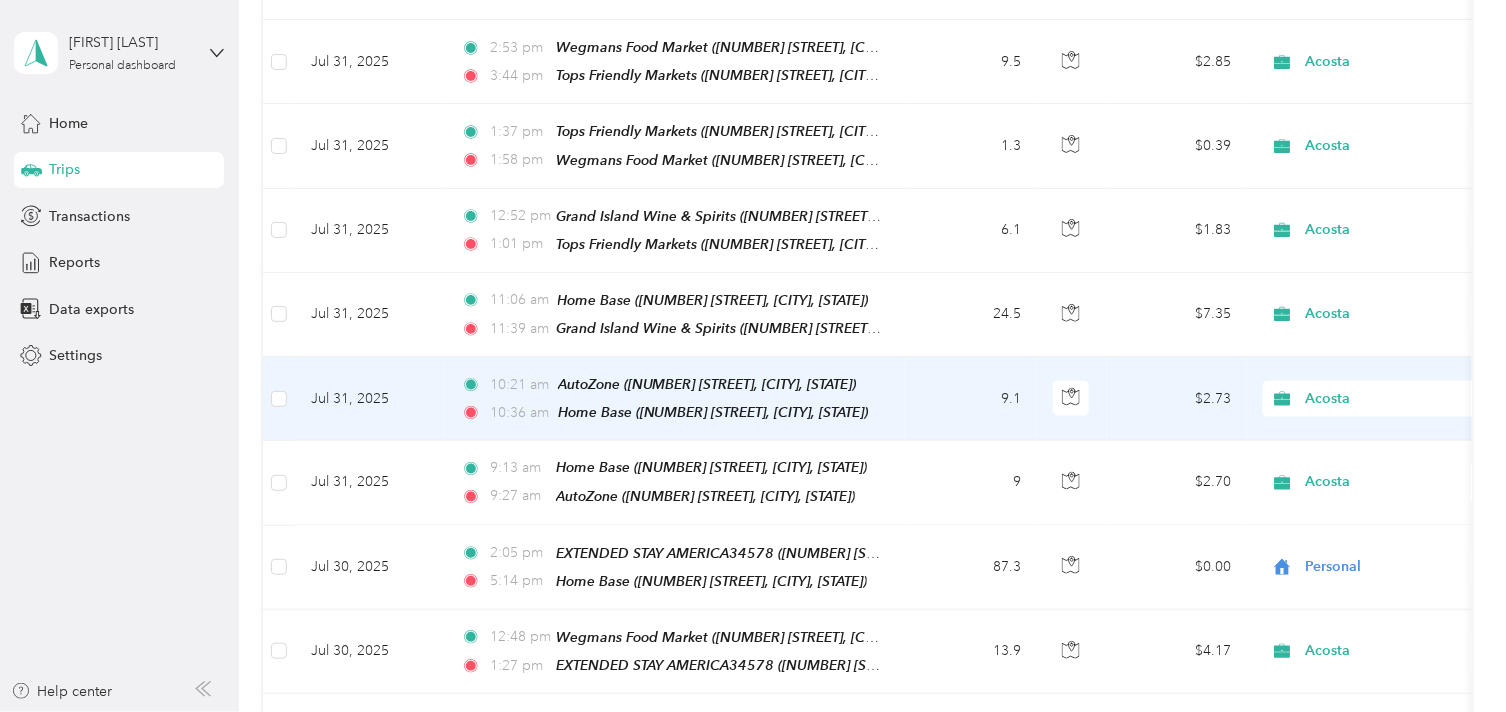 click on "Acosta" at bounding box center (1397, 399) 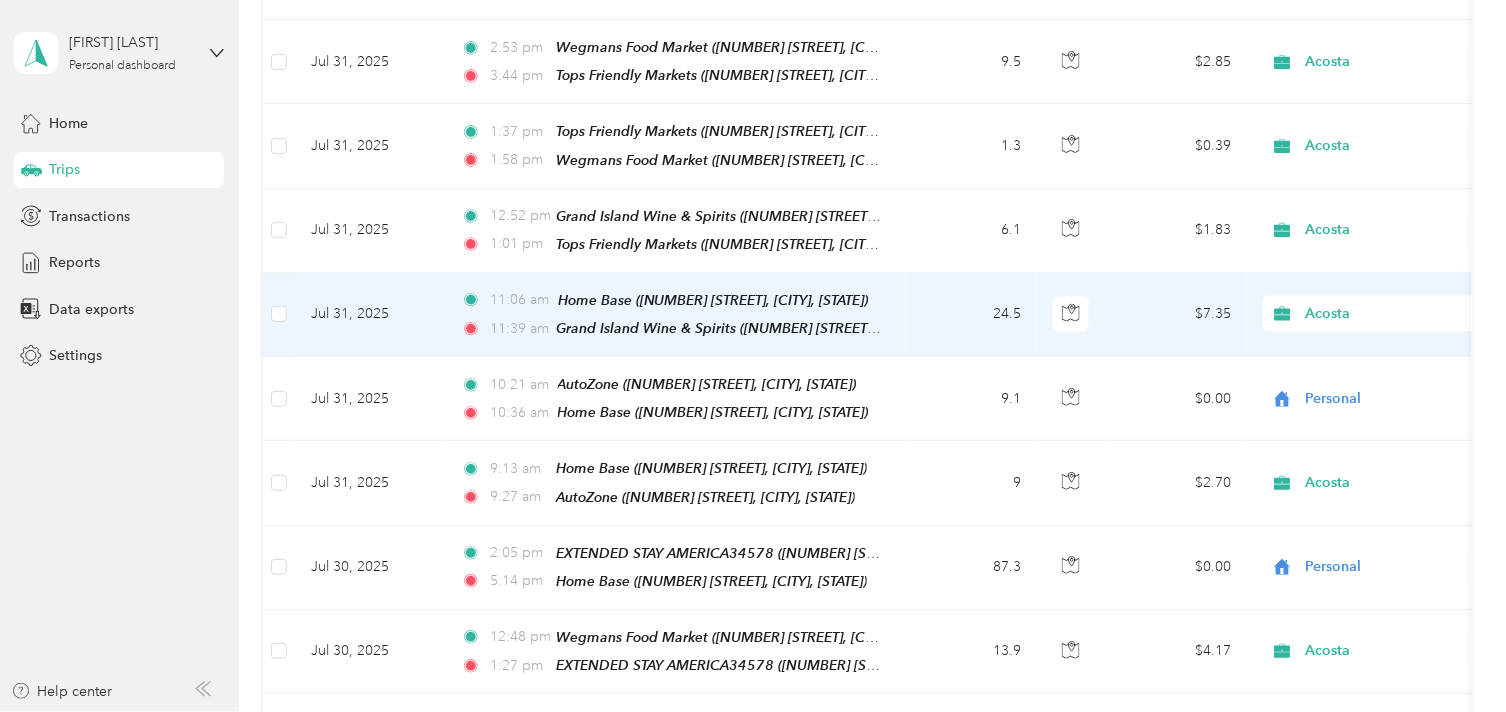 click on "Acosta" at bounding box center [1397, 314] 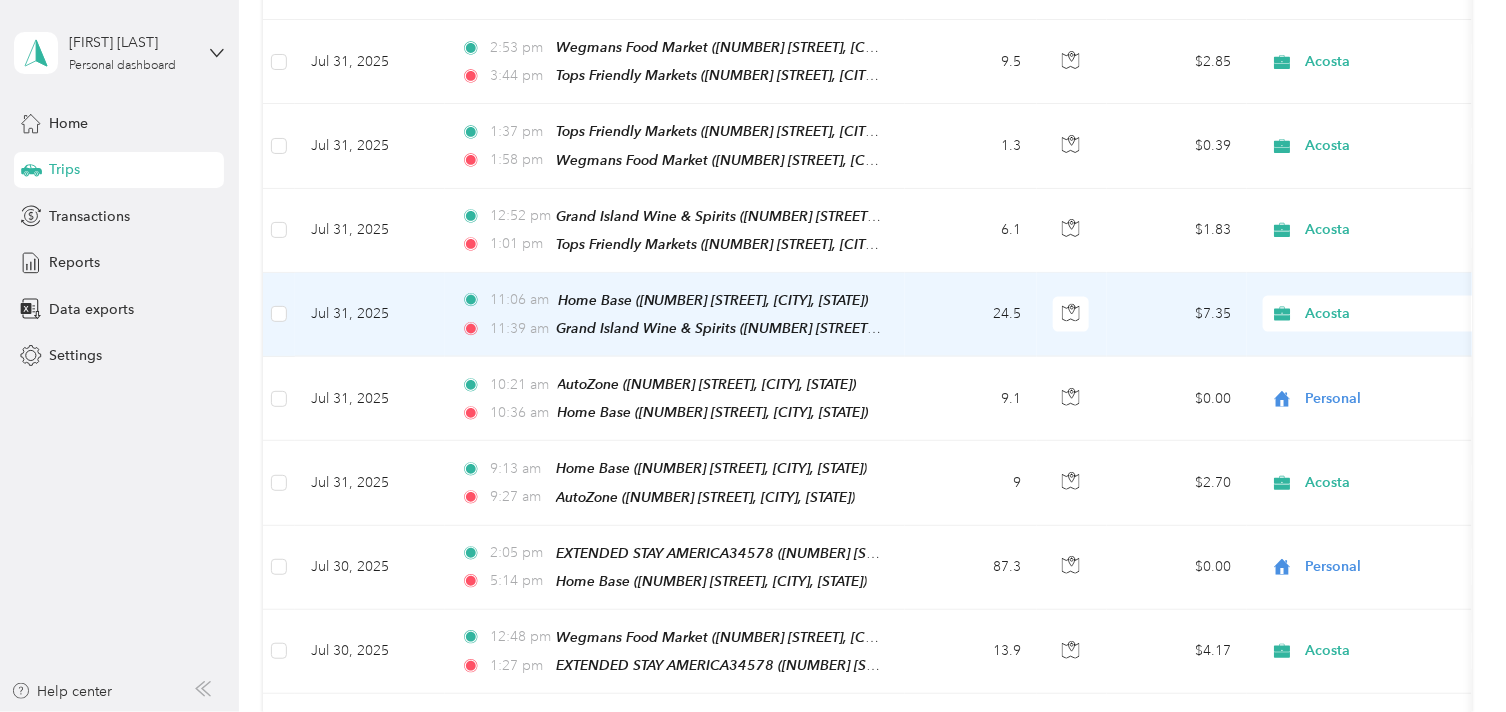 click on "Personal" at bounding box center [1400, 364] 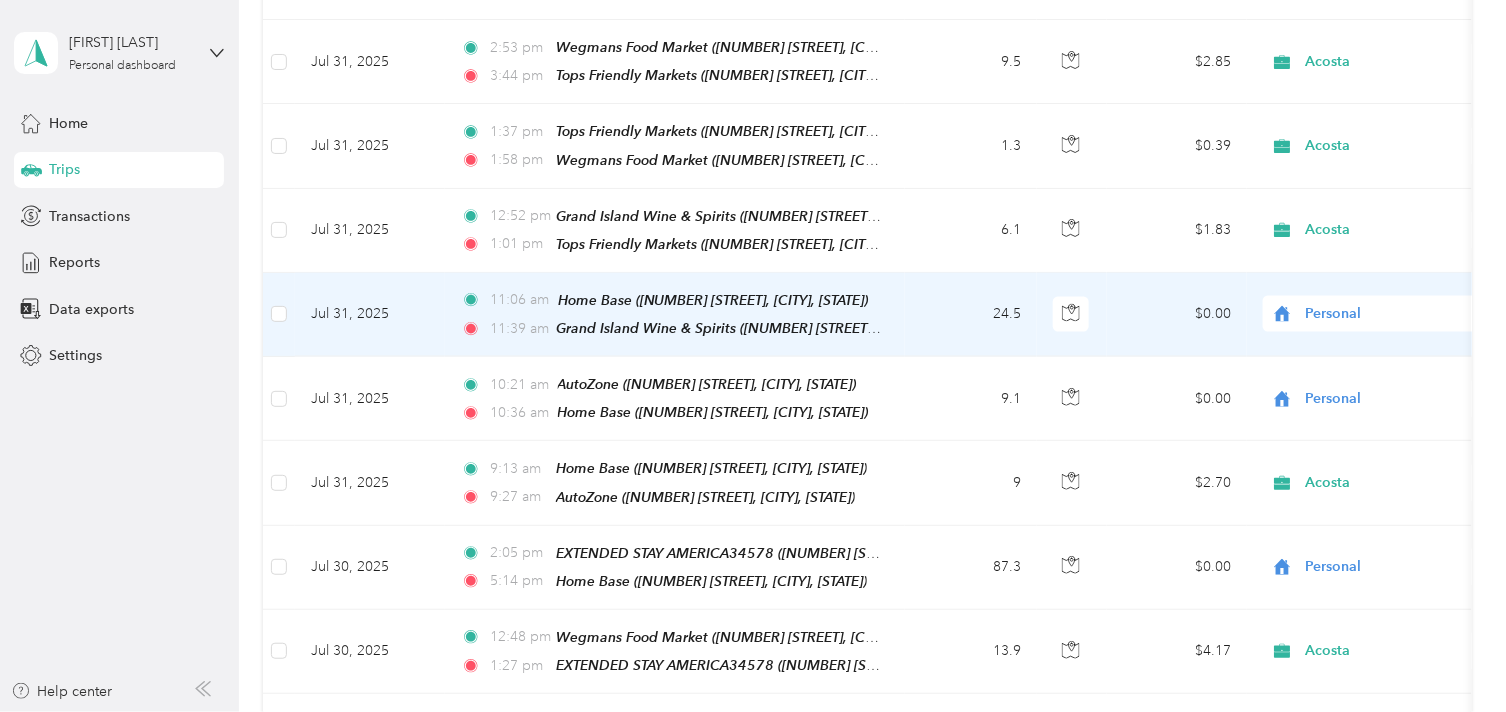 click on "Personal" at bounding box center [1397, 314] 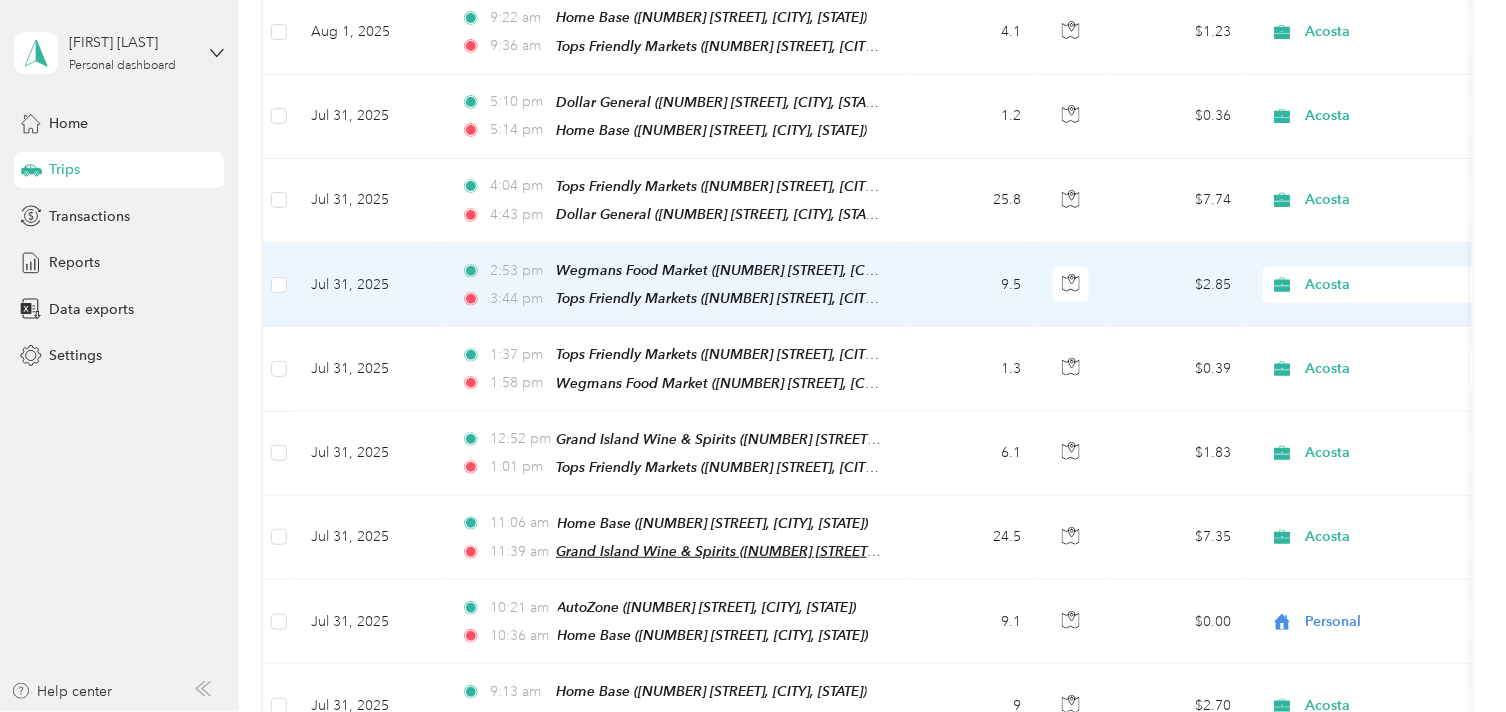 scroll, scrollTop: 657, scrollLeft: 0, axis: vertical 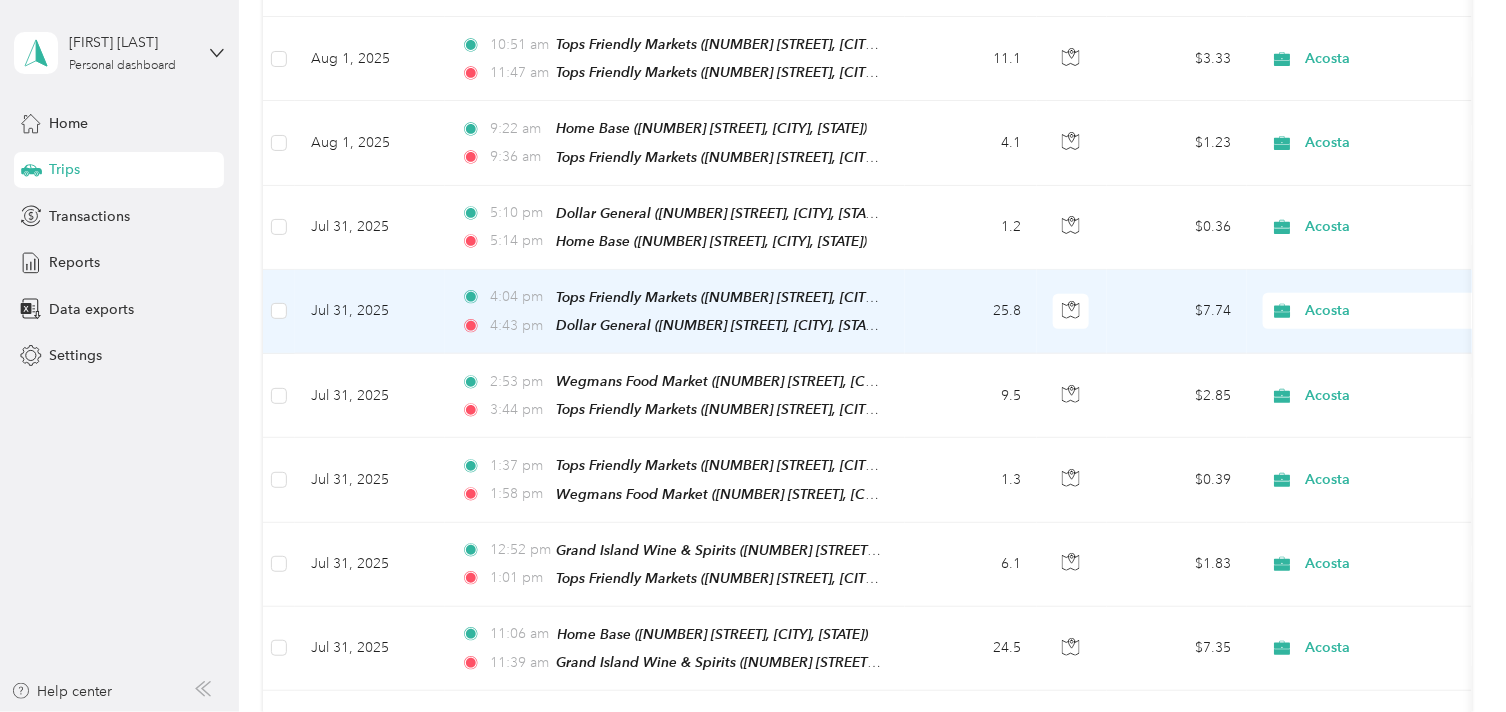 click on "Acosta" at bounding box center [1397, 311] 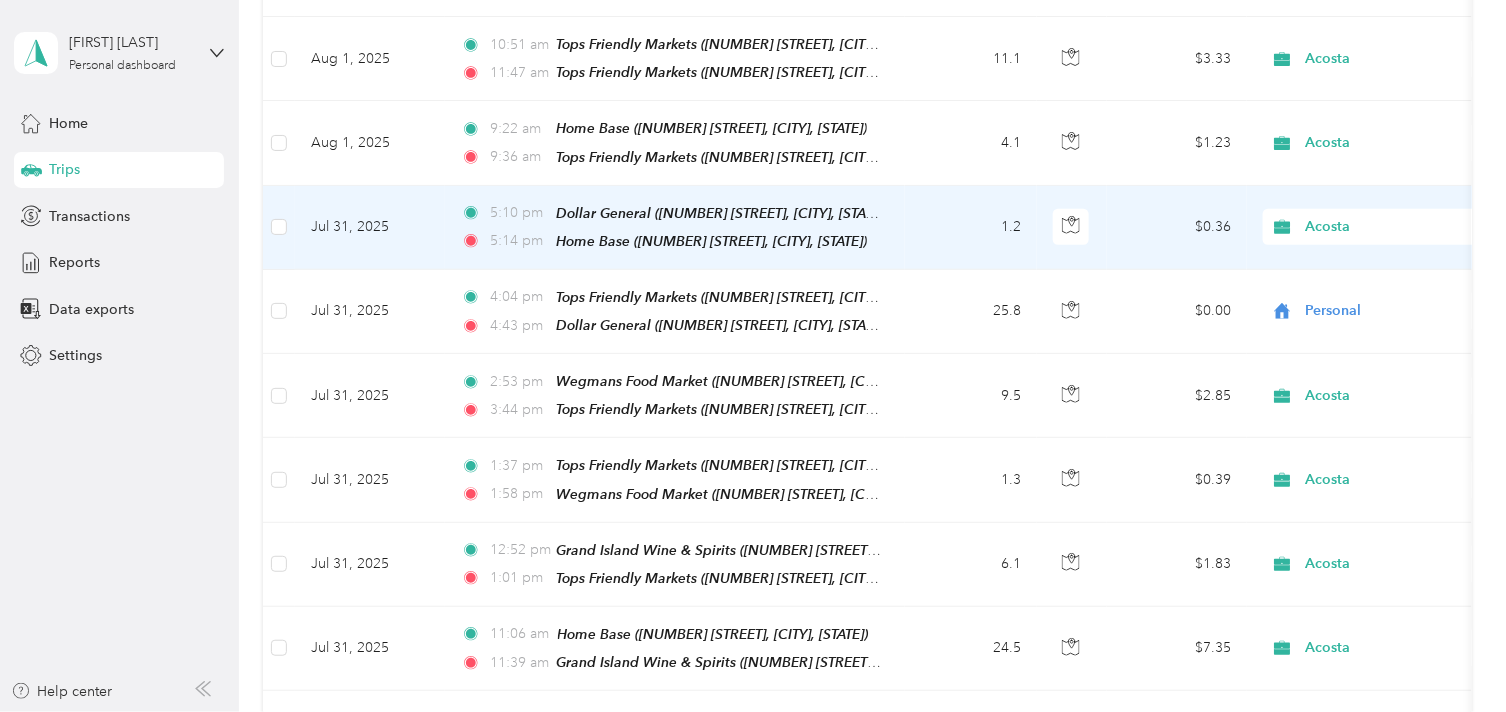 click on "Acosta" at bounding box center (1397, 227) 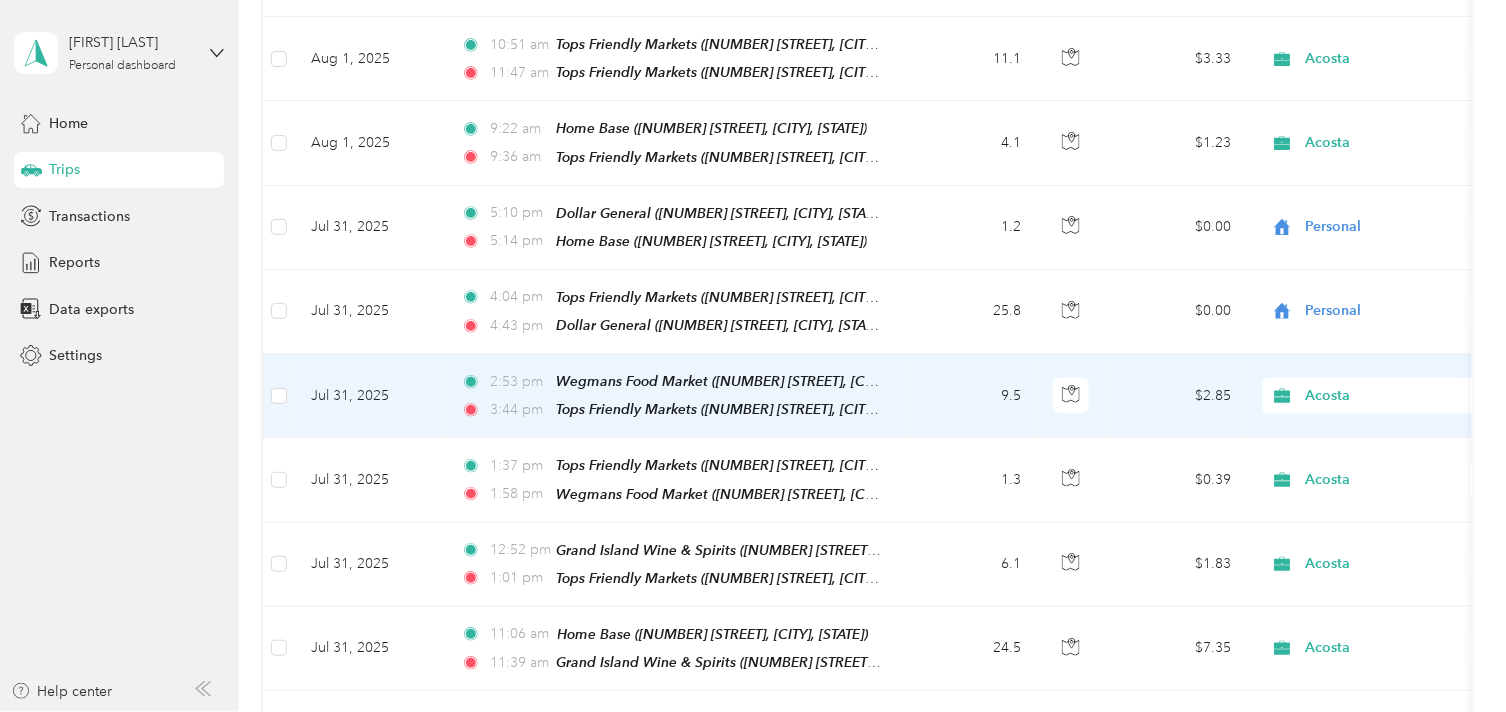 scroll, scrollTop: 546, scrollLeft: 0, axis: vertical 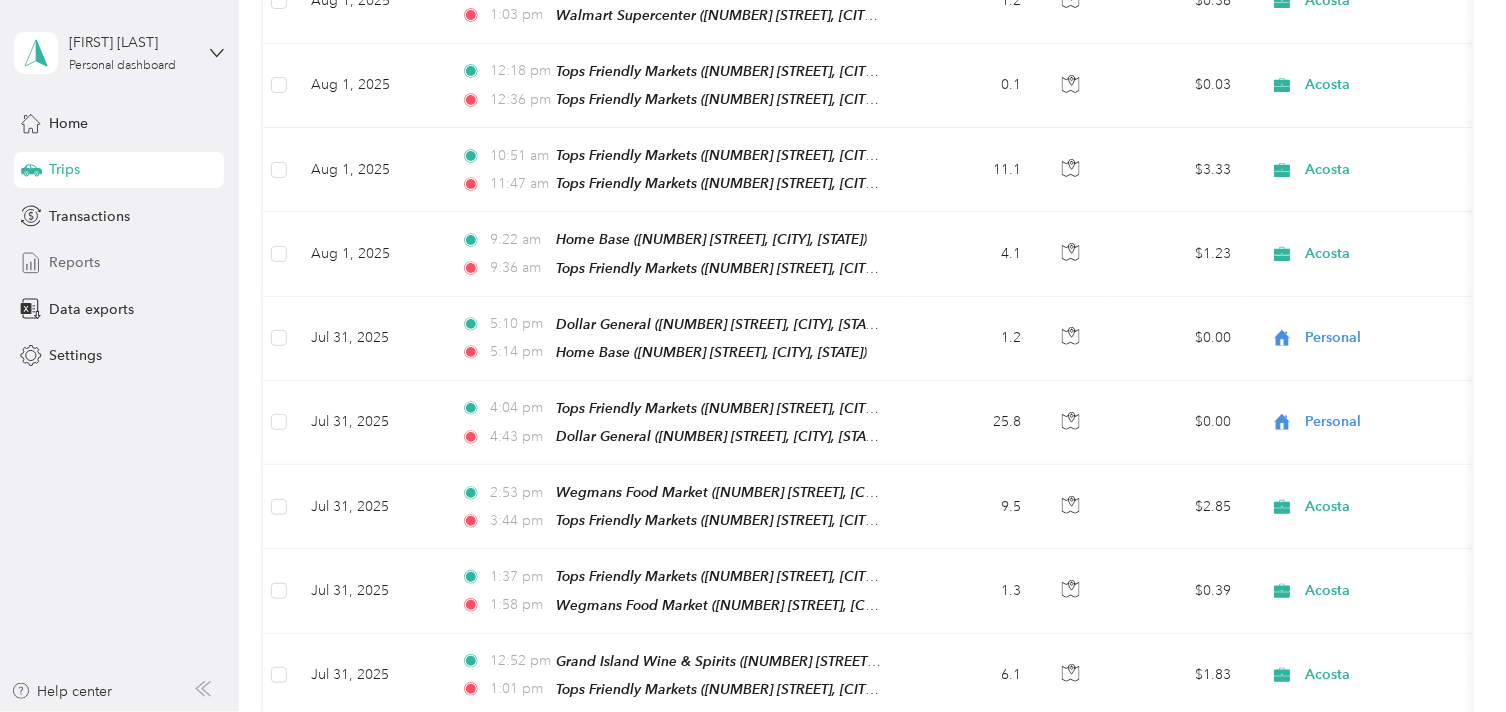 click on "Reports" at bounding box center [74, 262] 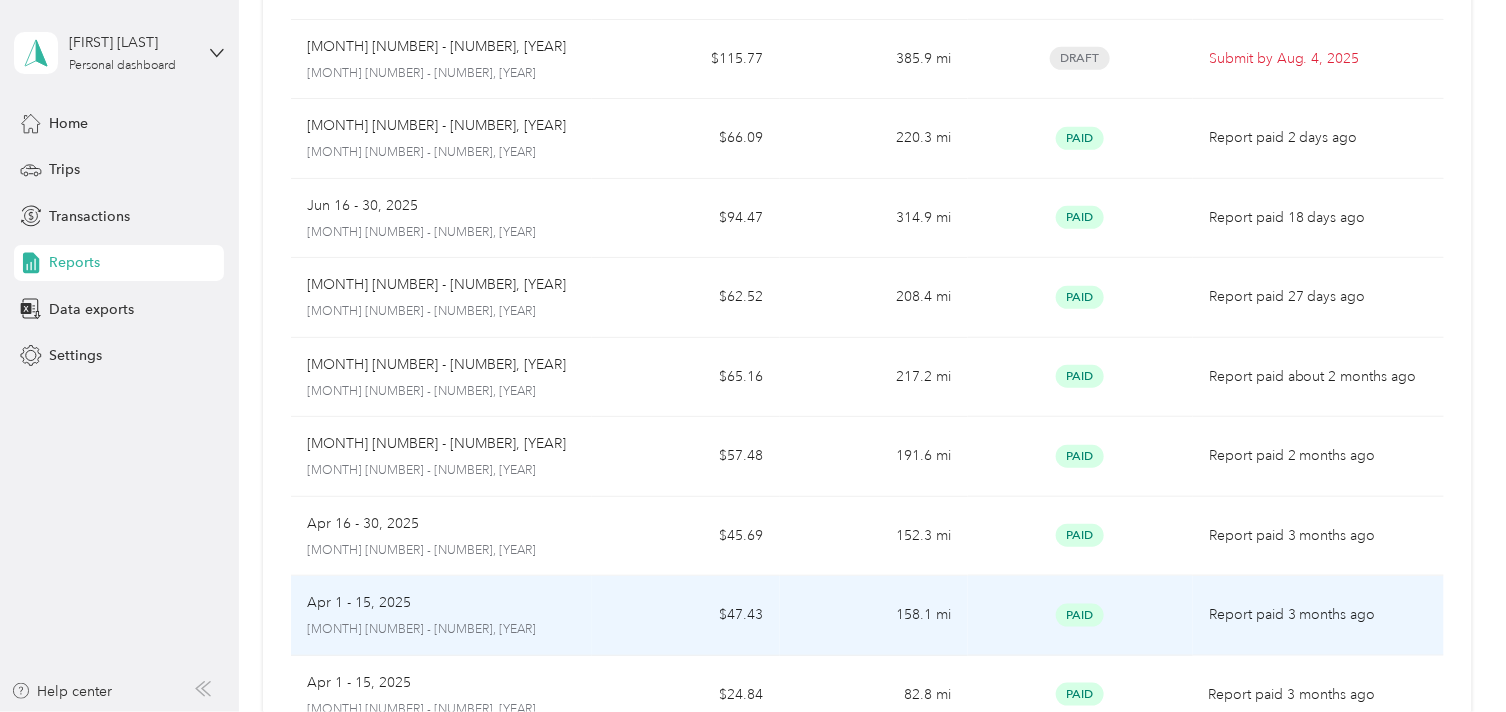 scroll, scrollTop: 0, scrollLeft: 0, axis: both 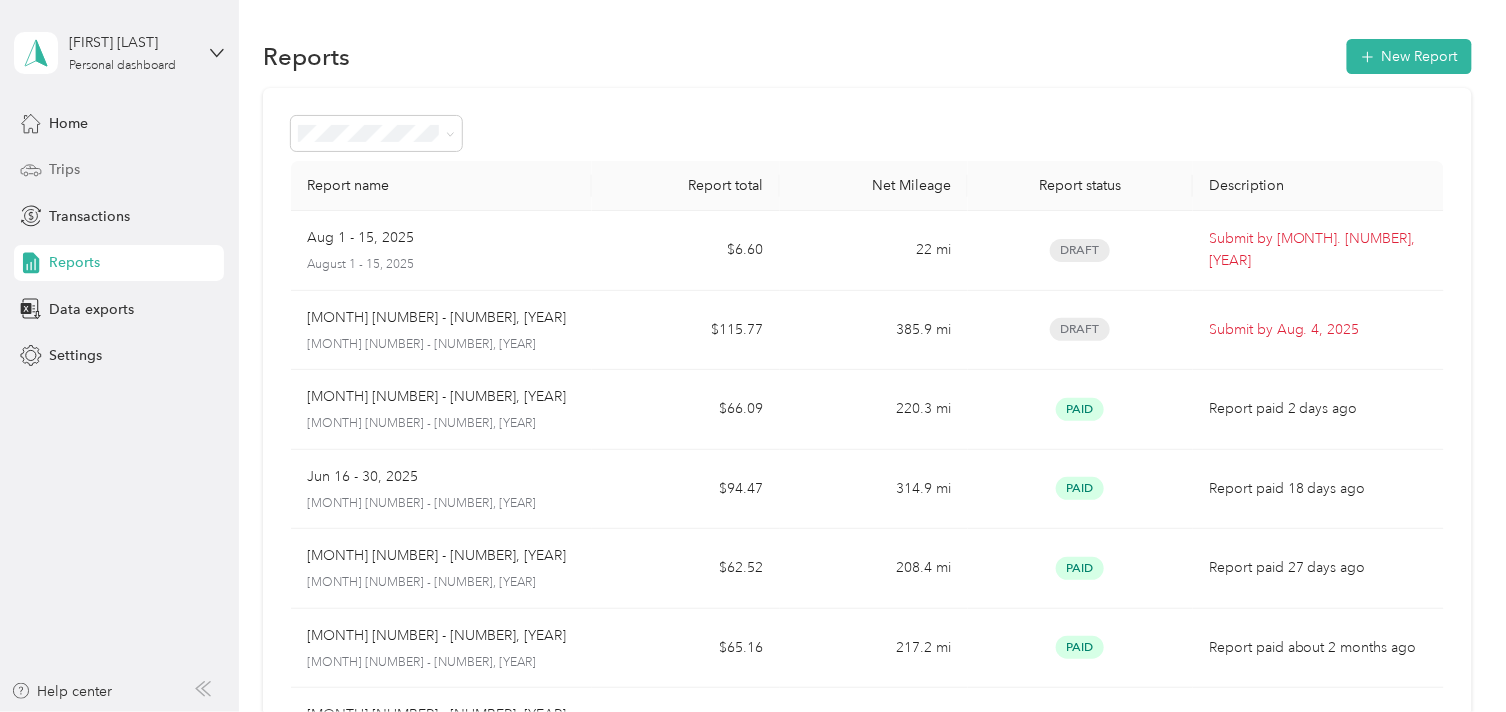 click on "Trips" at bounding box center (64, 169) 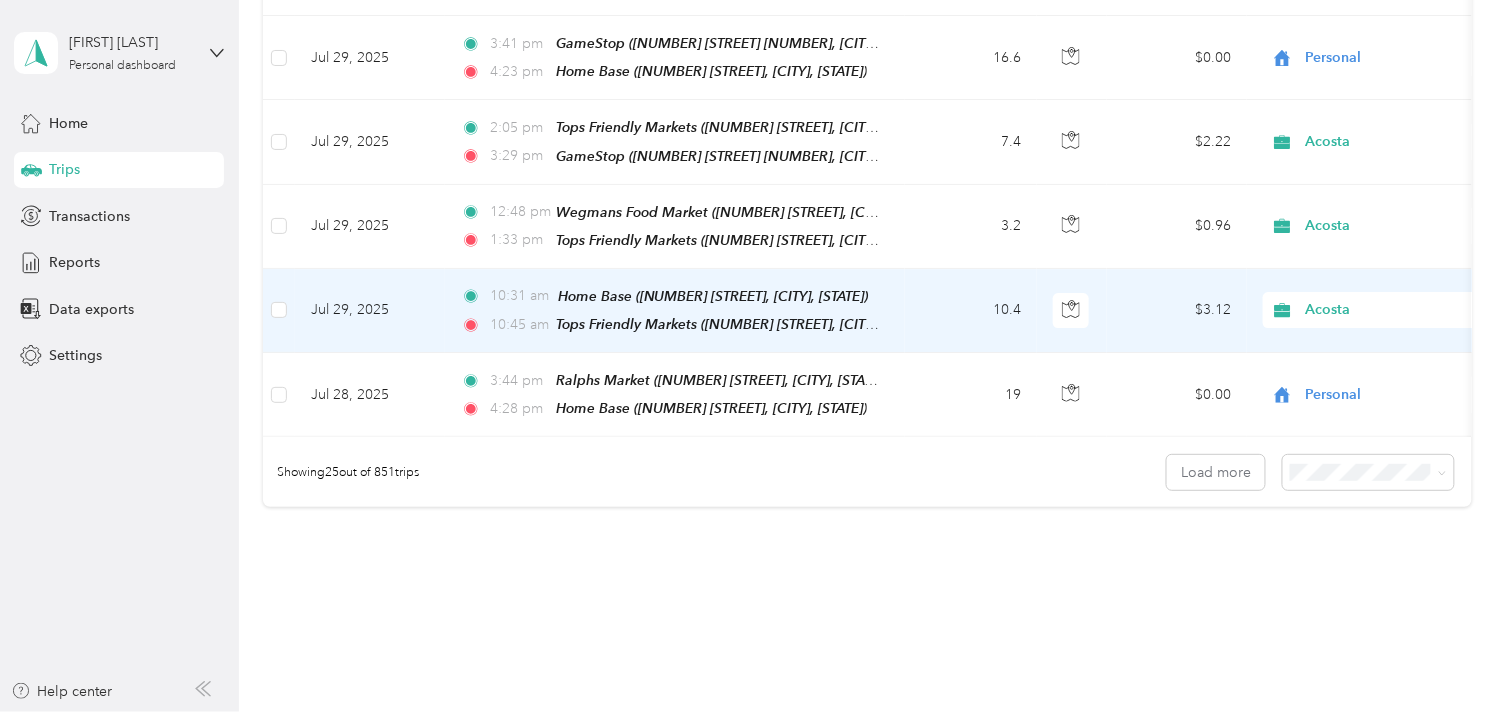 scroll, scrollTop: 1934, scrollLeft: 0, axis: vertical 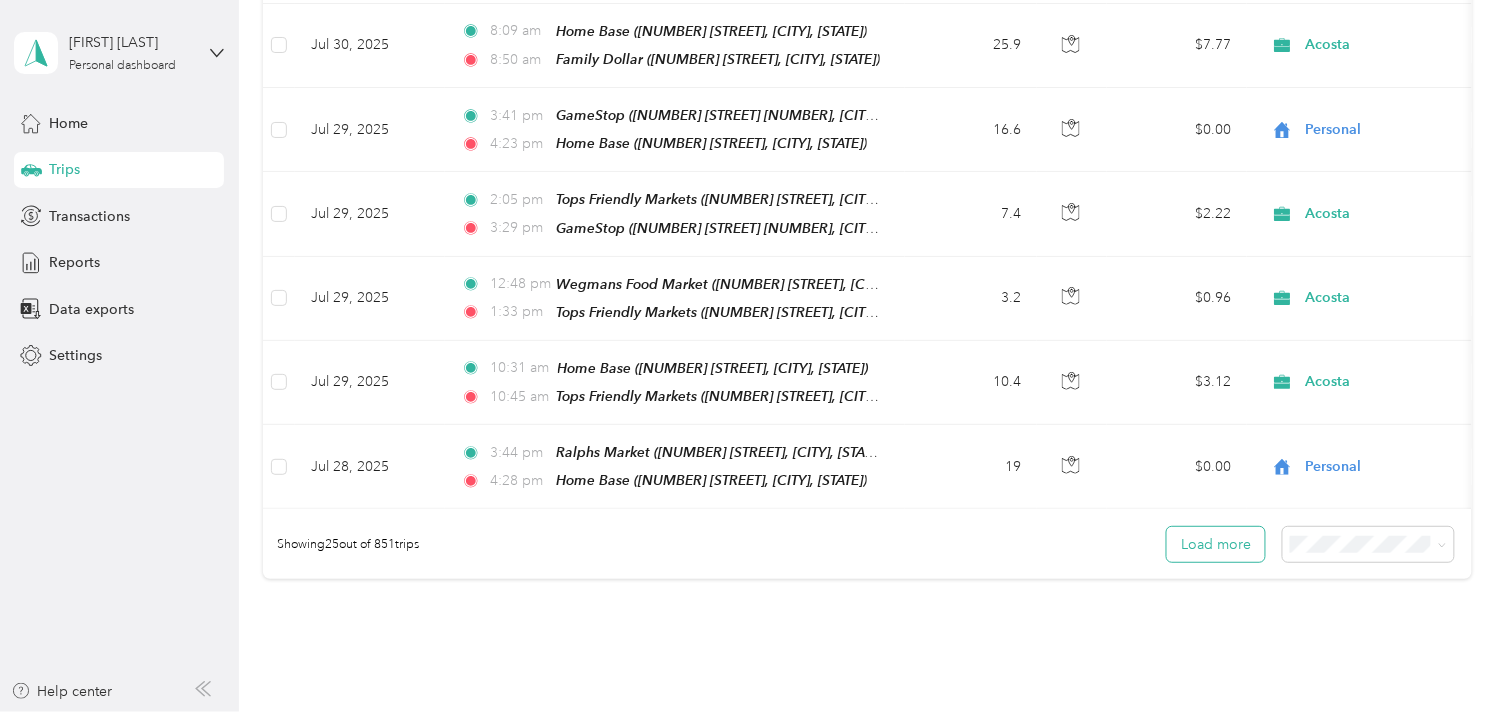 click on "Load more" at bounding box center [1216, 544] 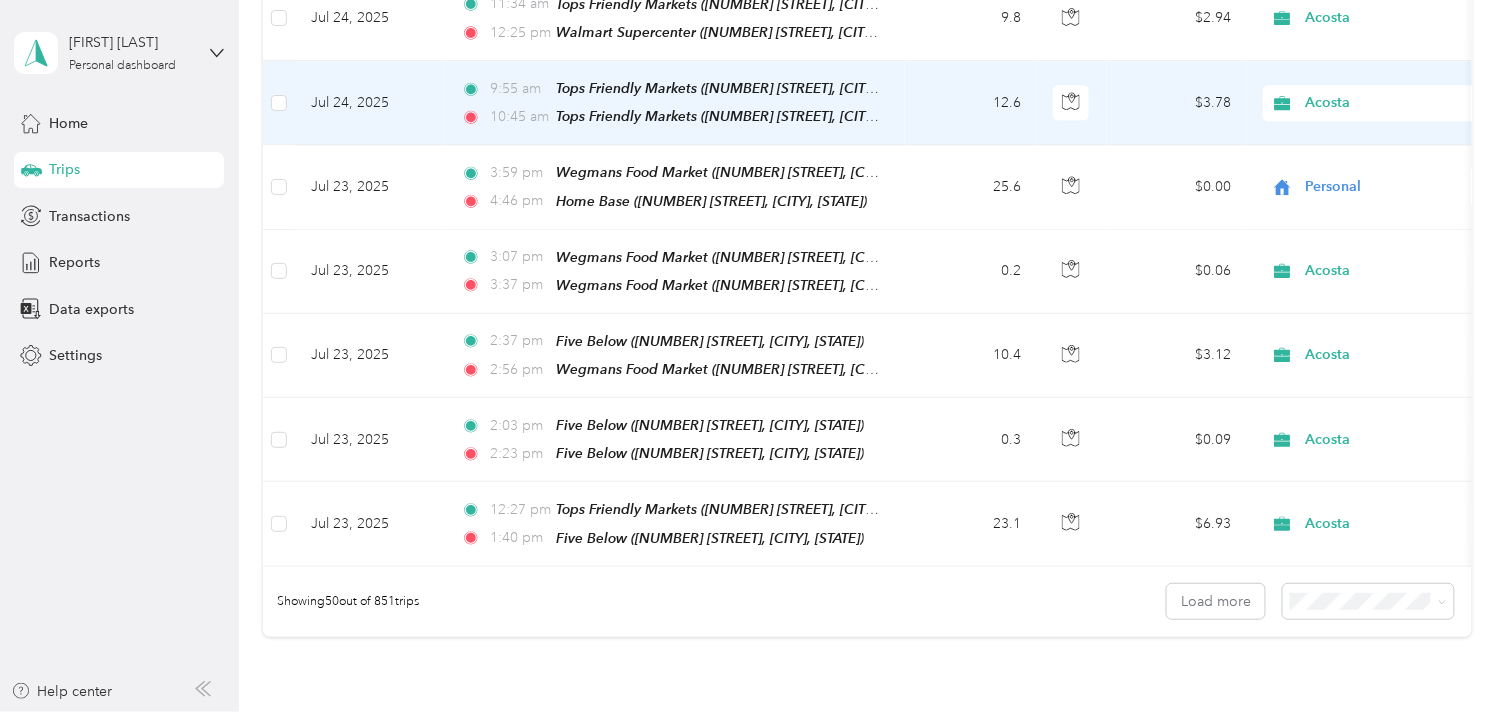 scroll, scrollTop: 4045, scrollLeft: 0, axis: vertical 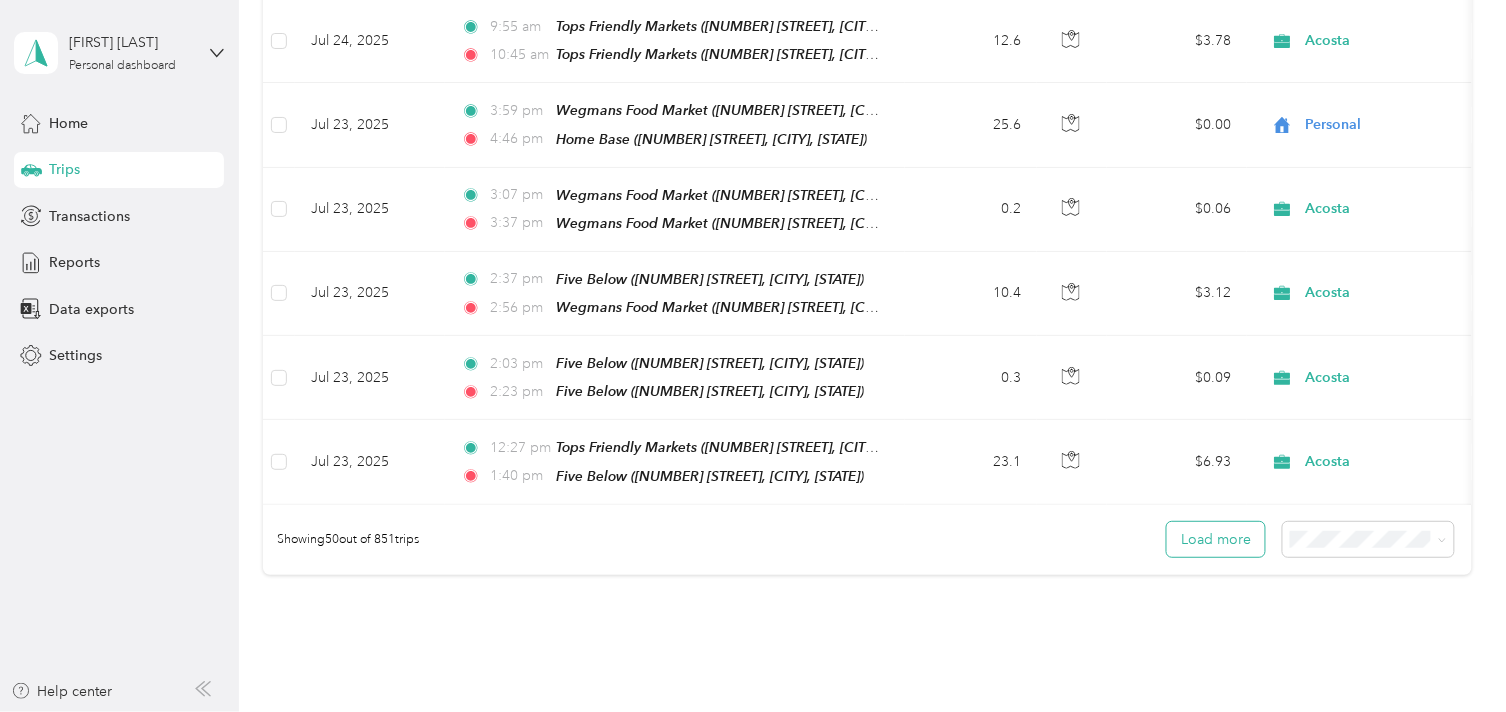 click on "Load more" at bounding box center (1216, 539) 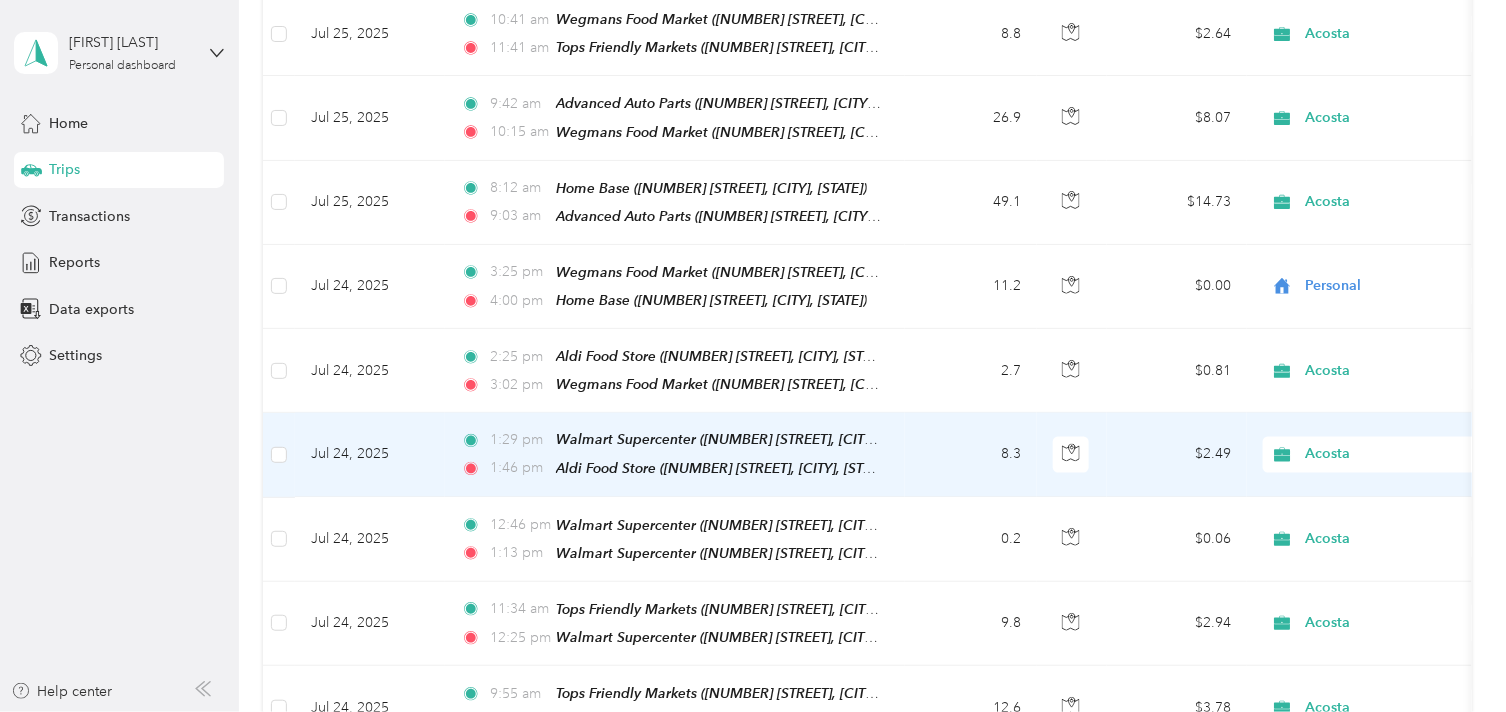 scroll, scrollTop: 3267, scrollLeft: 0, axis: vertical 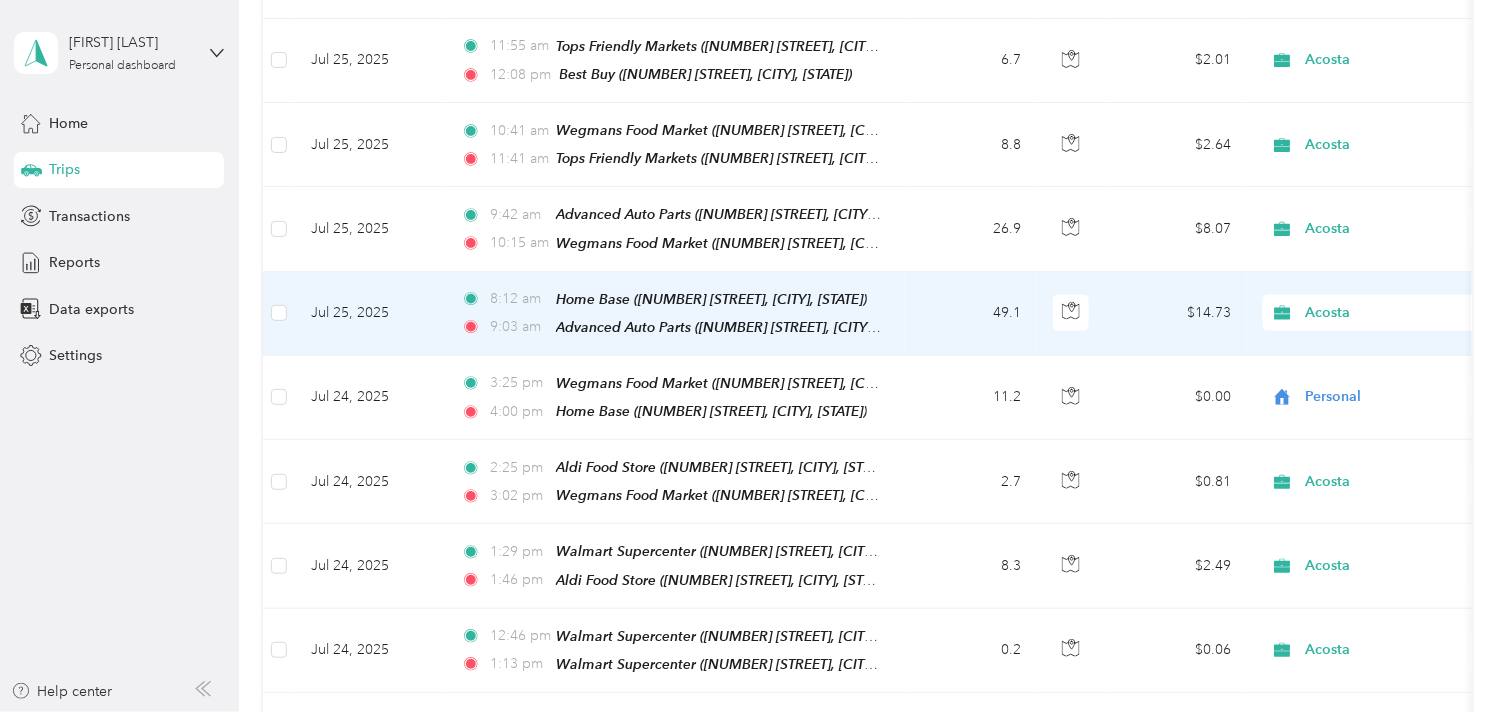 click on "Acosta" at bounding box center [1397, 313] 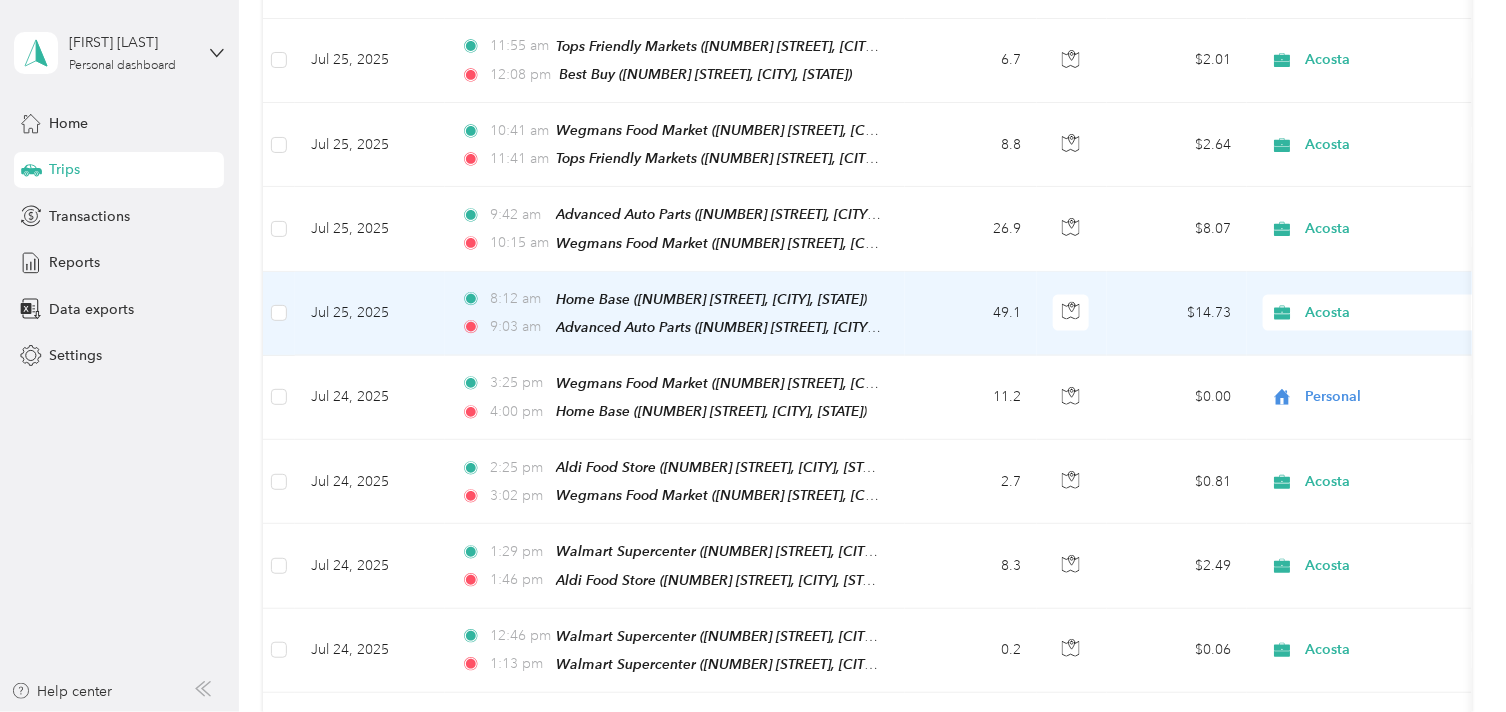 click on "Personal" at bounding box center (1400, 309) 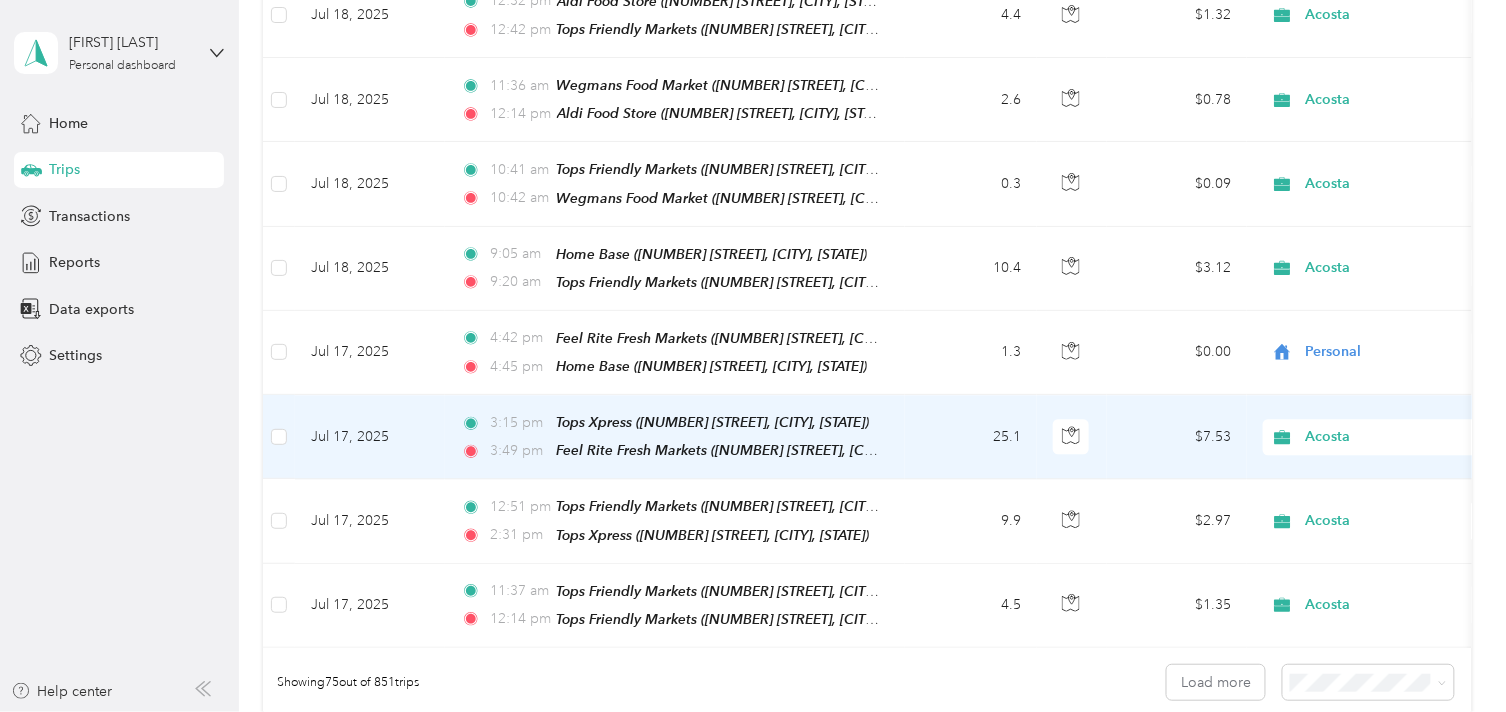 scroll, scrollTop: 6045, scrollLeft: 0, axis: vertical 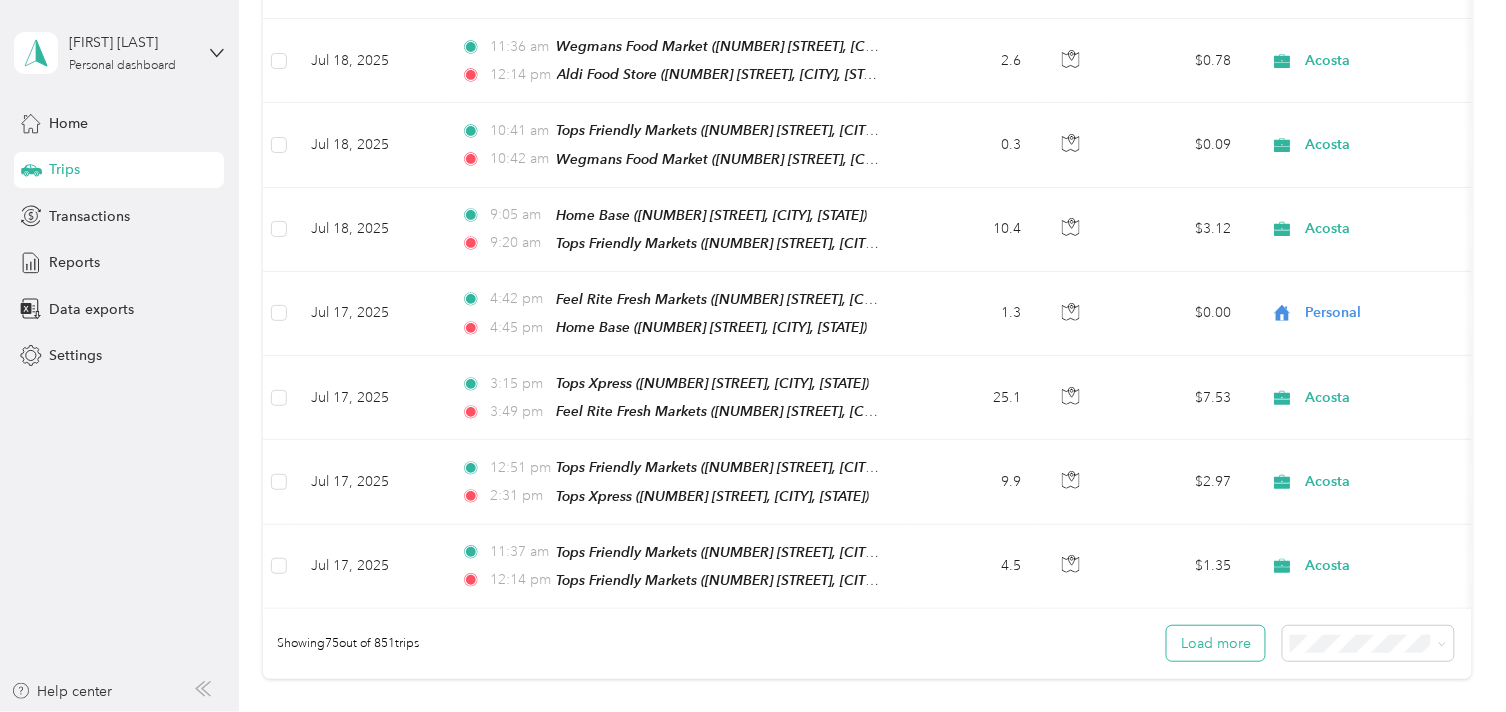 click on "Load more" at bounding box center [1216, 643] 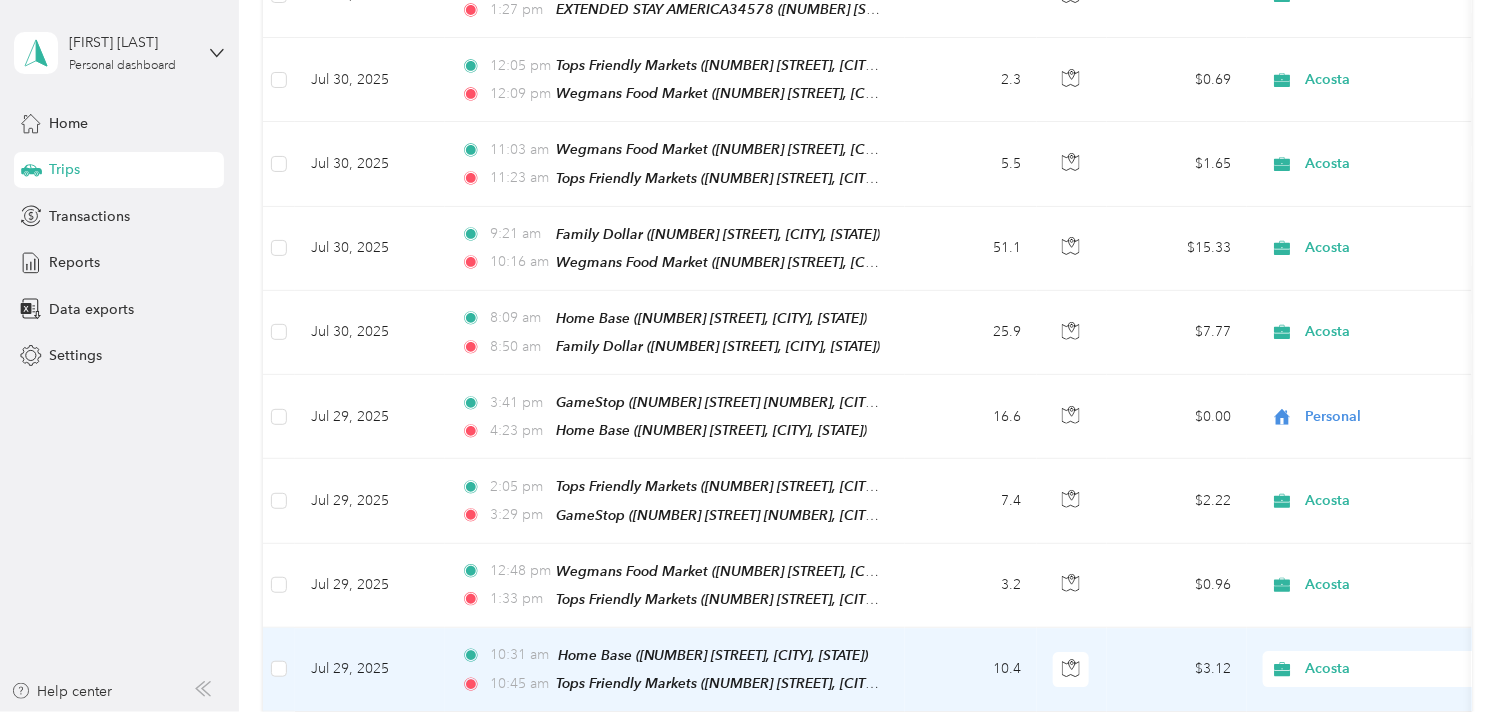 scroll, scrollTop: 1601, scrollLeft: 0, axis: vertical 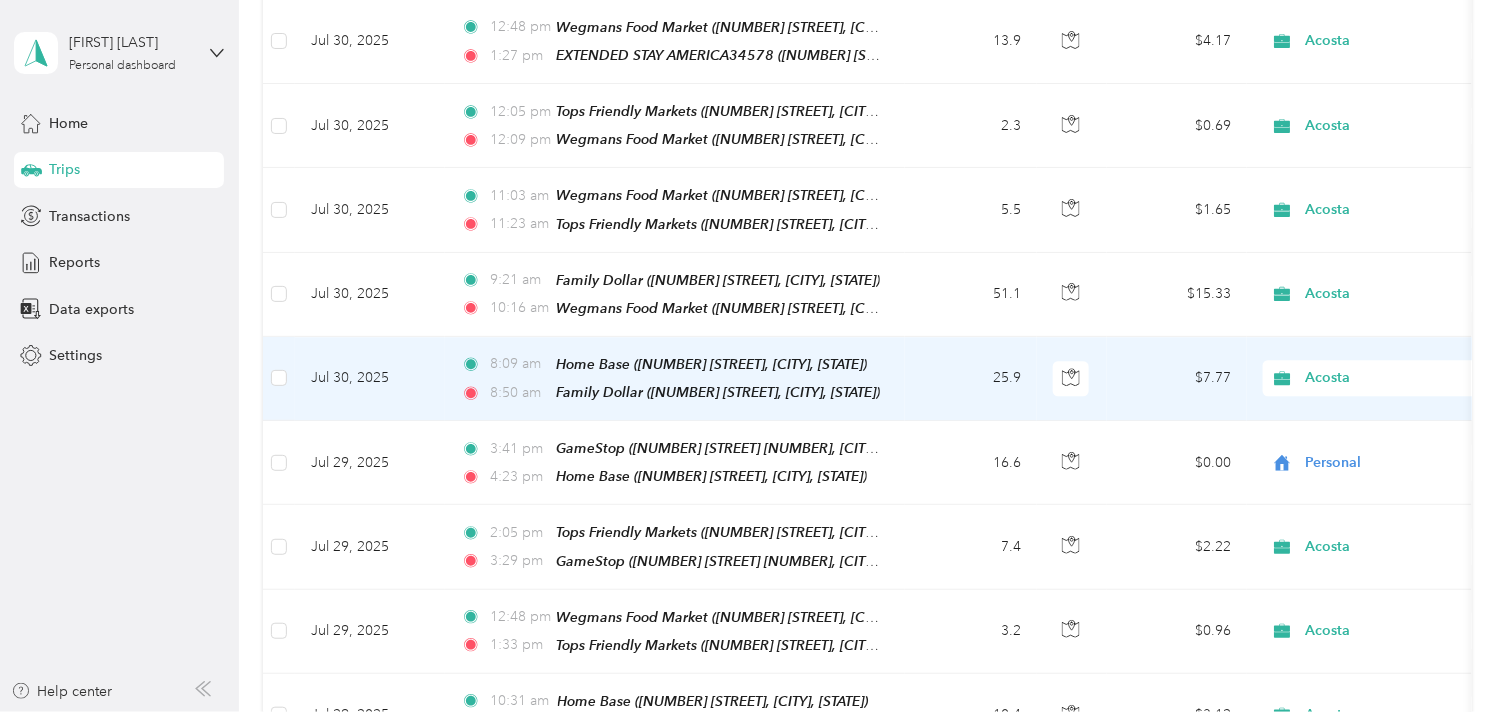 click on "Acosta" at bounding box center [1397, 378] 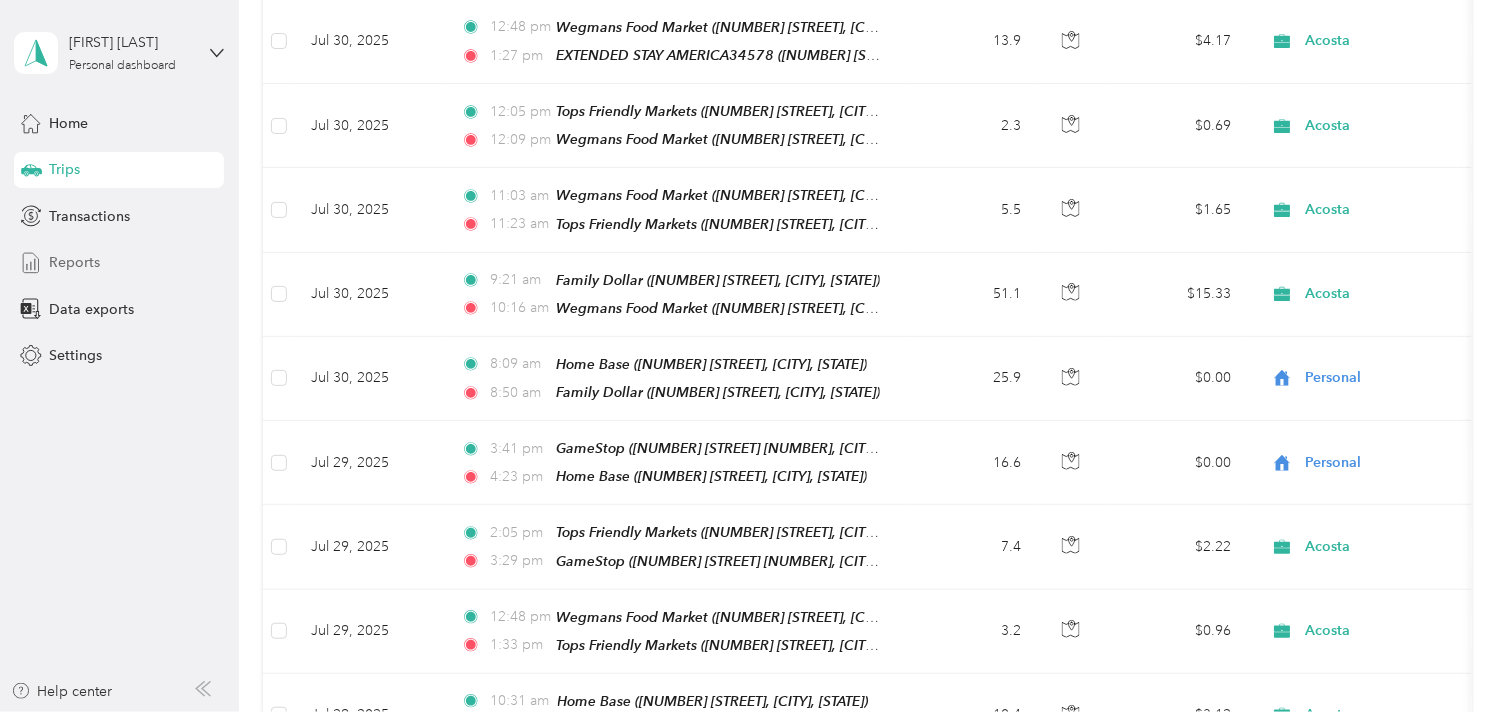 click on "Reports" at bounding box center [74, 262] 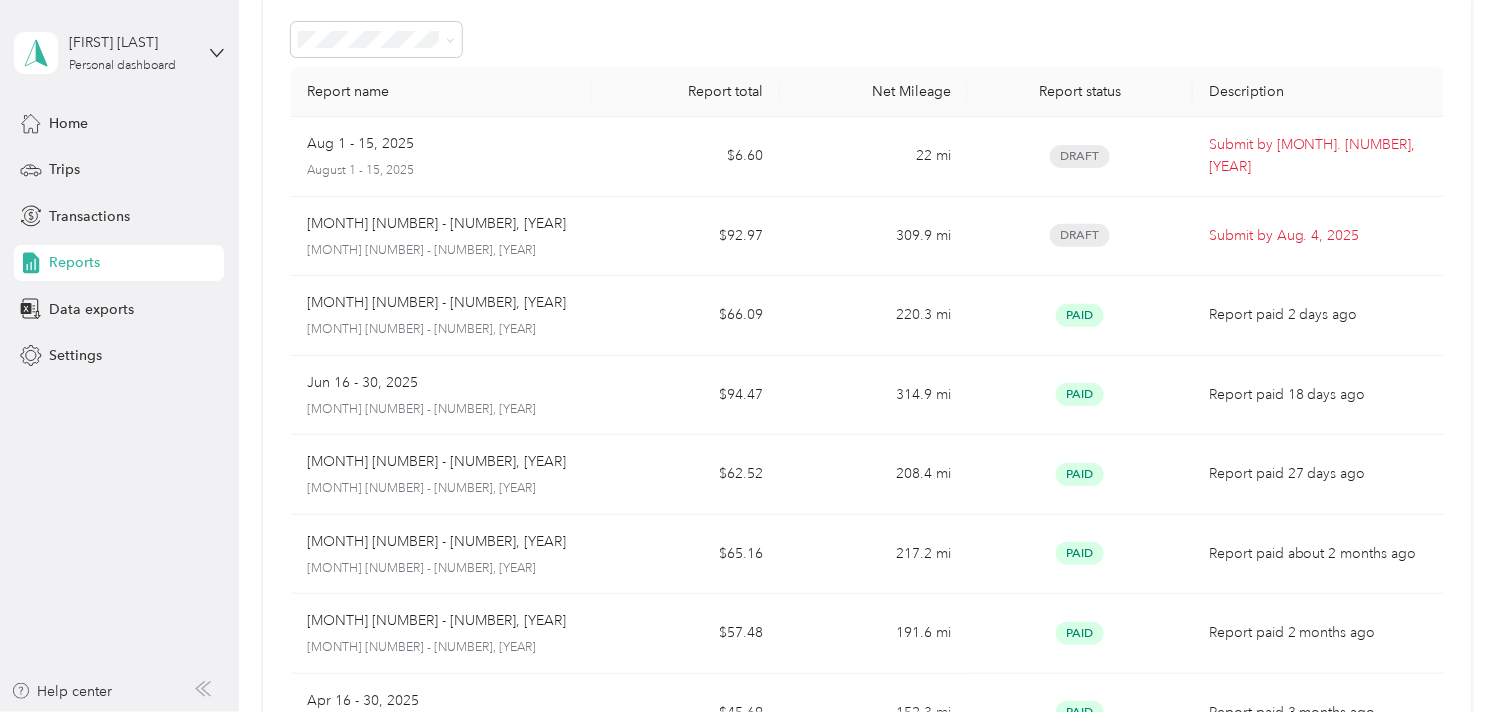 scroll, scrollTop: 28, scrollLeft: 0, axis: vertical 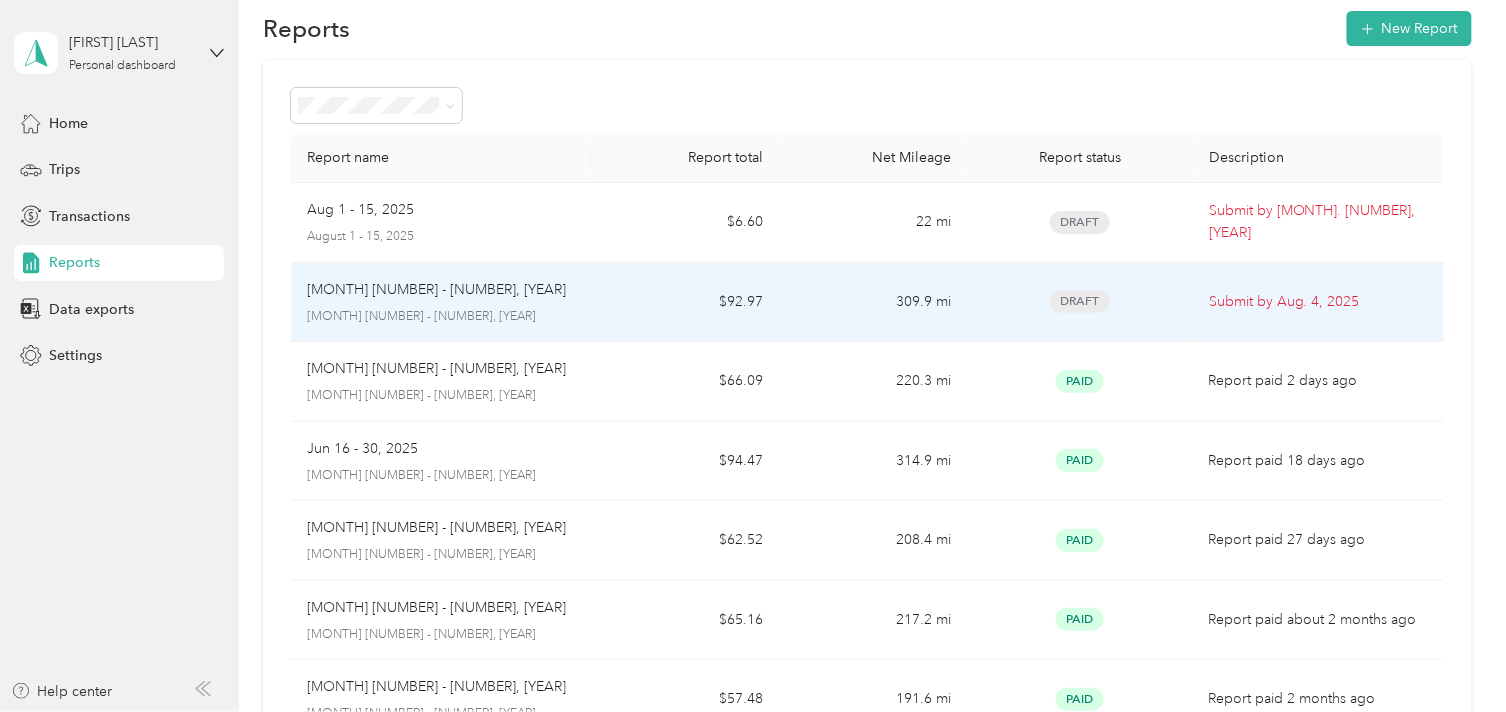 click on "[MONTH] [NUMBER] - [NUMBER], [YEAR]" at bounding box center (436, 290) 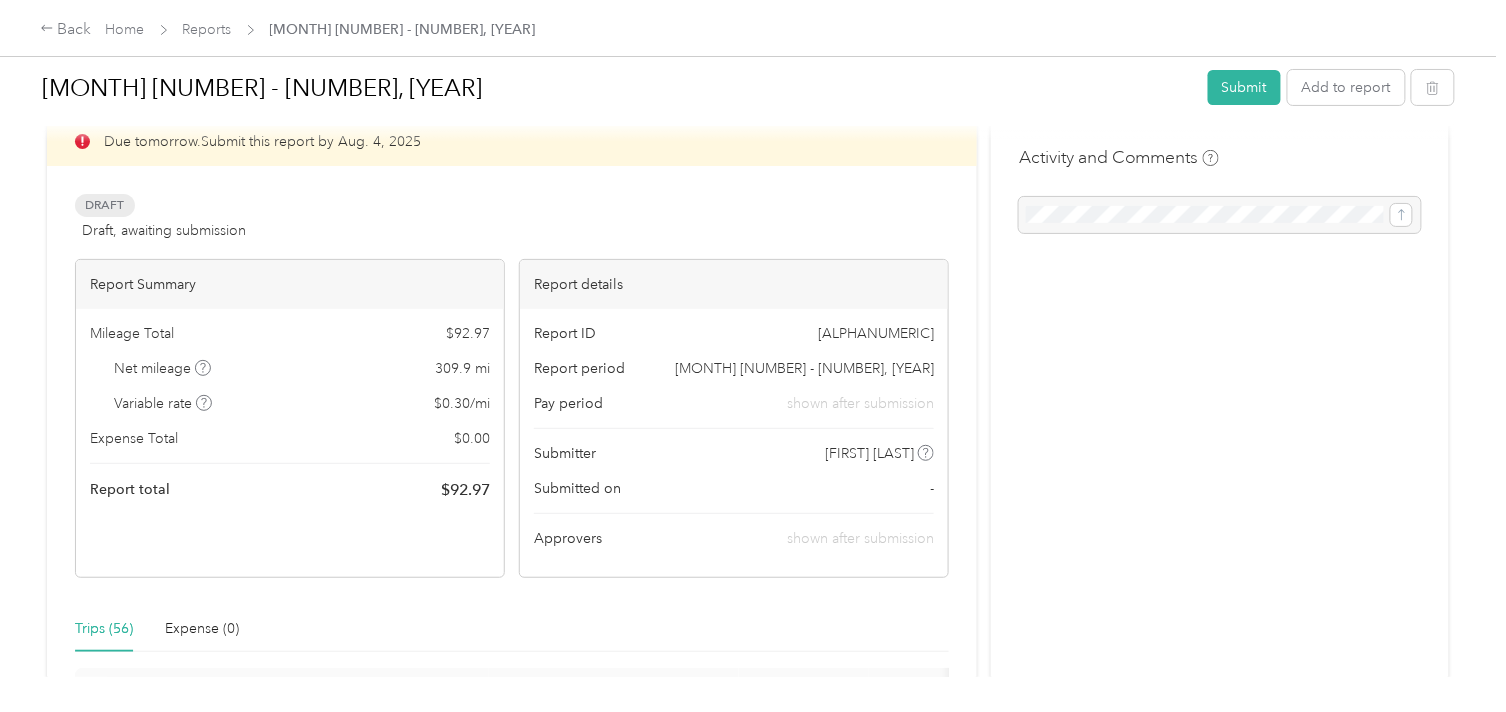scroll, scrollTop: 0, scrollLeft: 0, axis: both 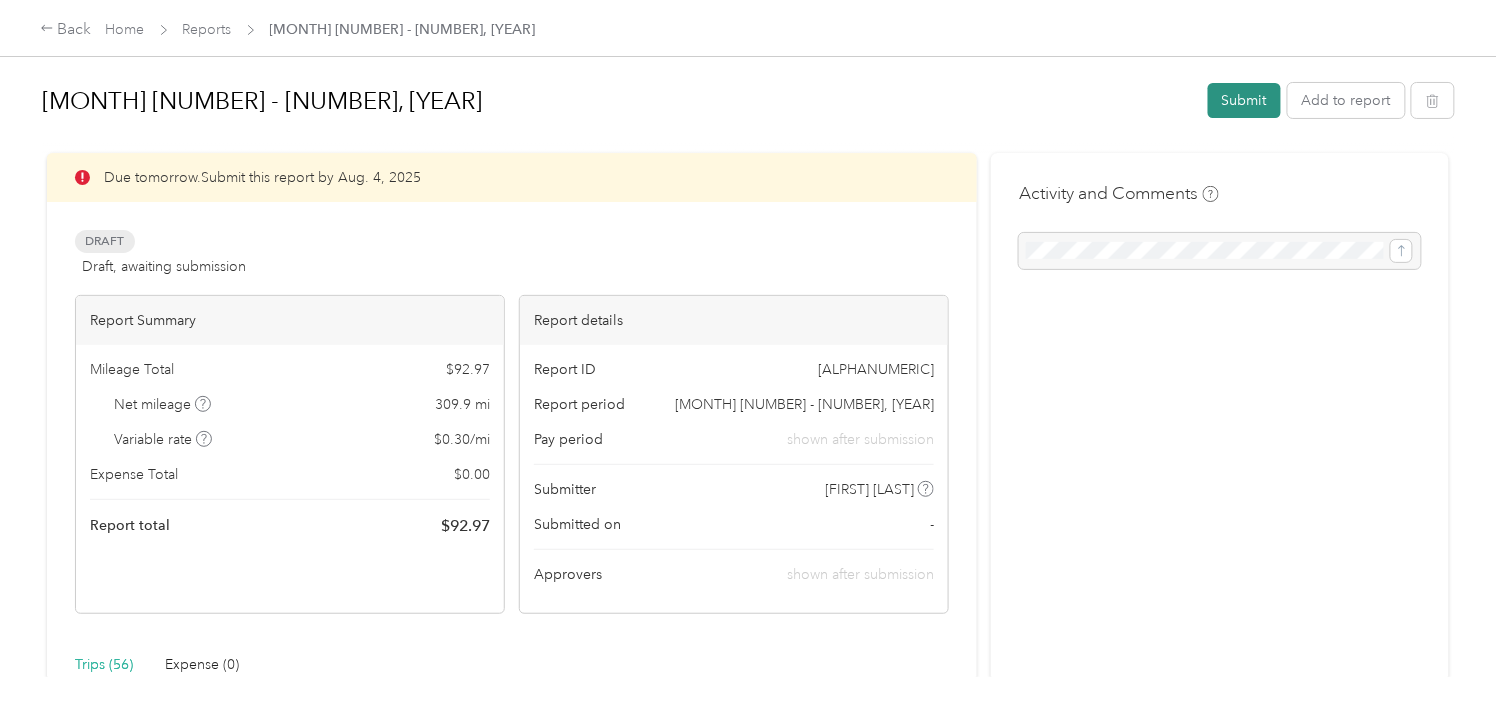 click on "Submit" at bounding box center [1244, 100] 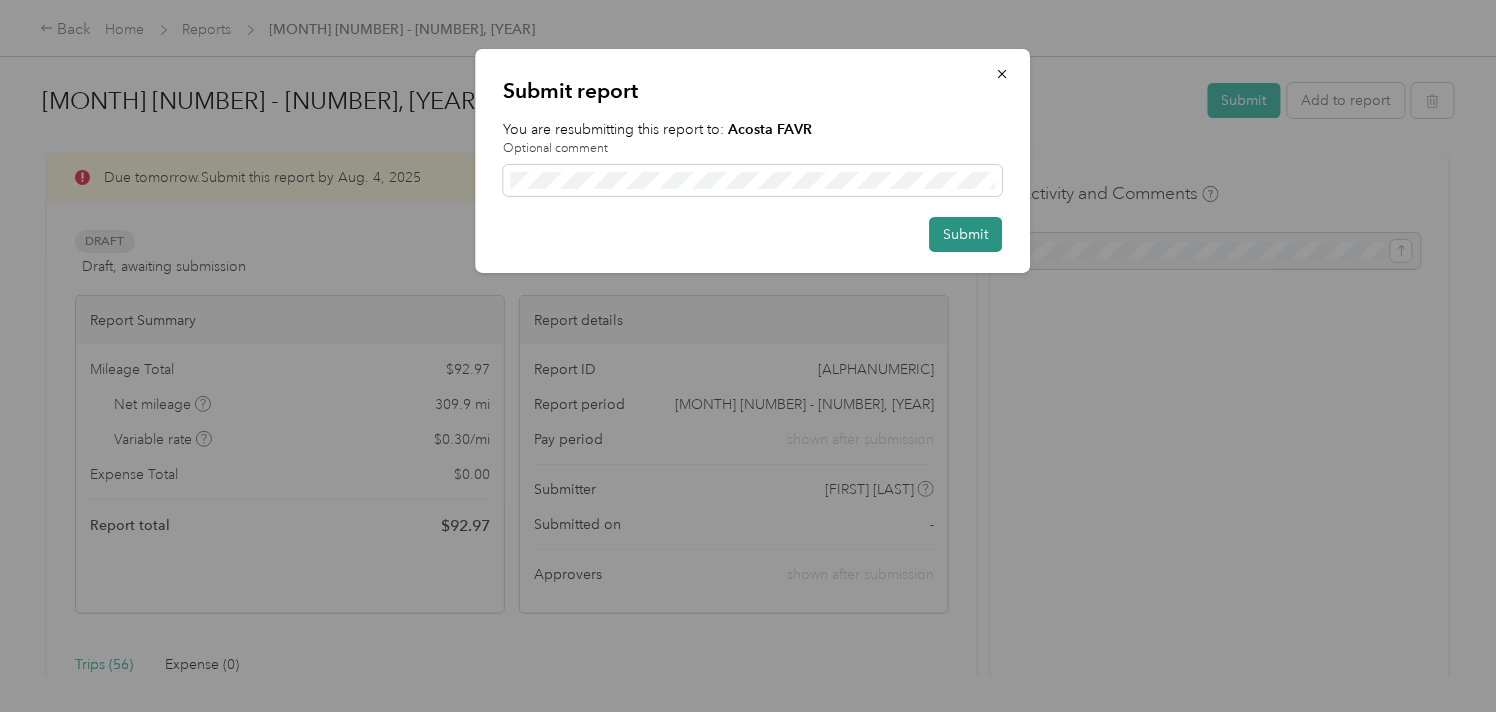 click on "Submit" at bounding box center (966, 234) 